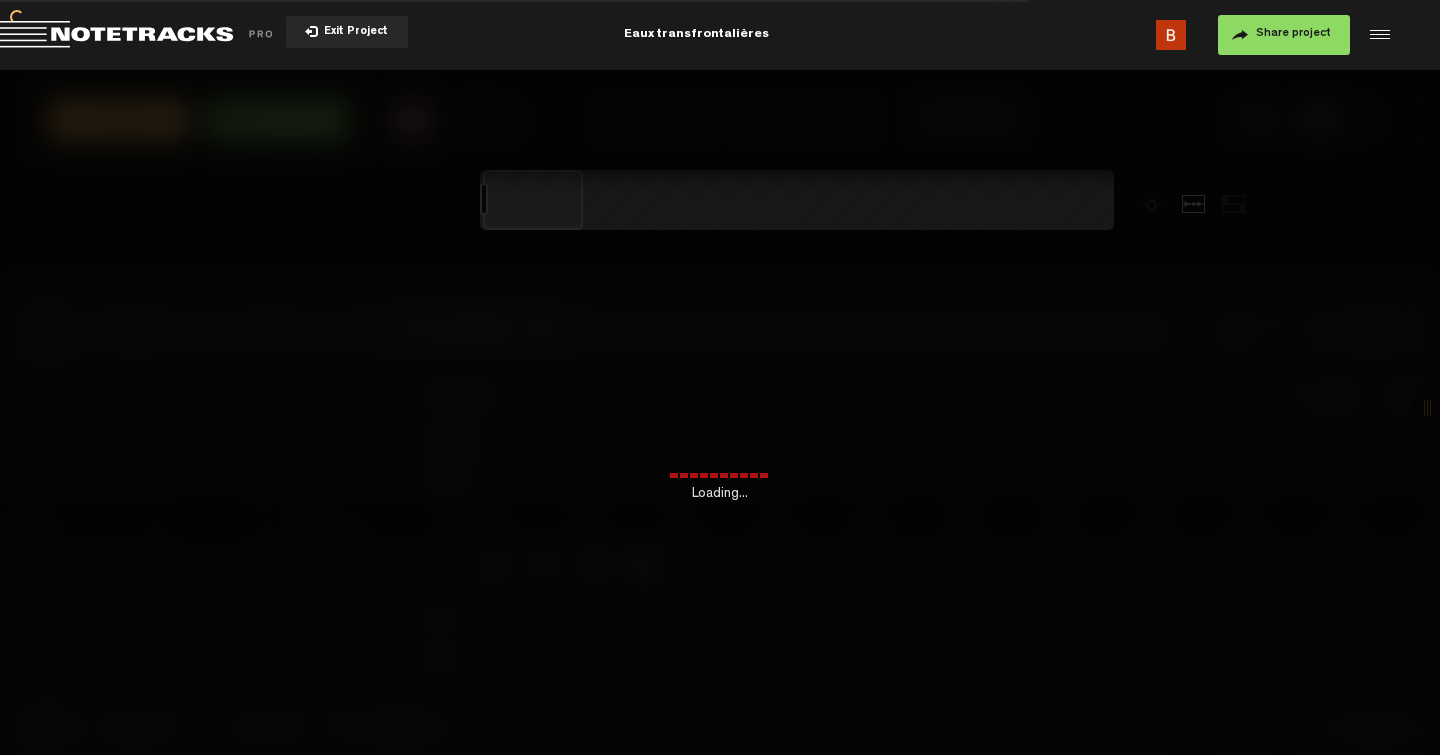 scroll, scrollTop: 0, scrollLeft: 0, axis: both 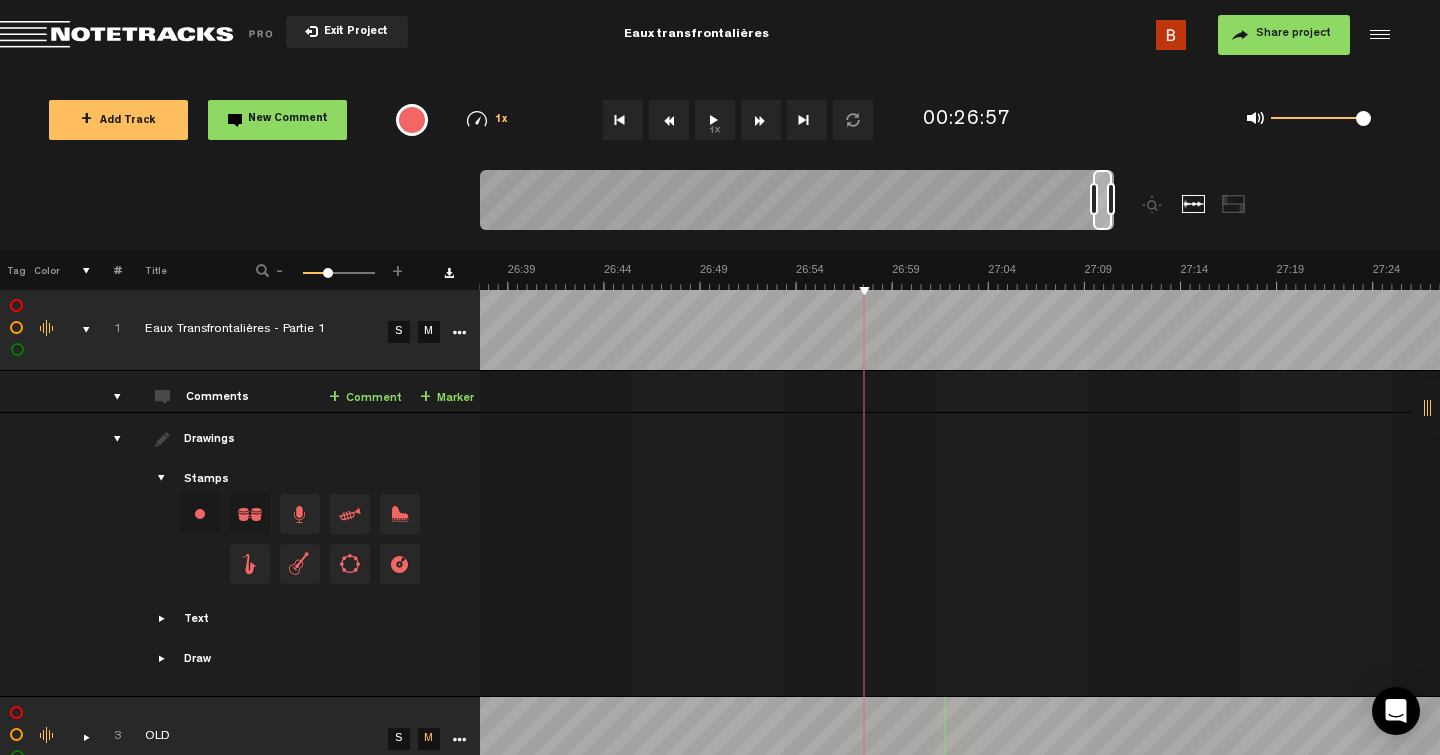 click at bounding box center [78, 330] 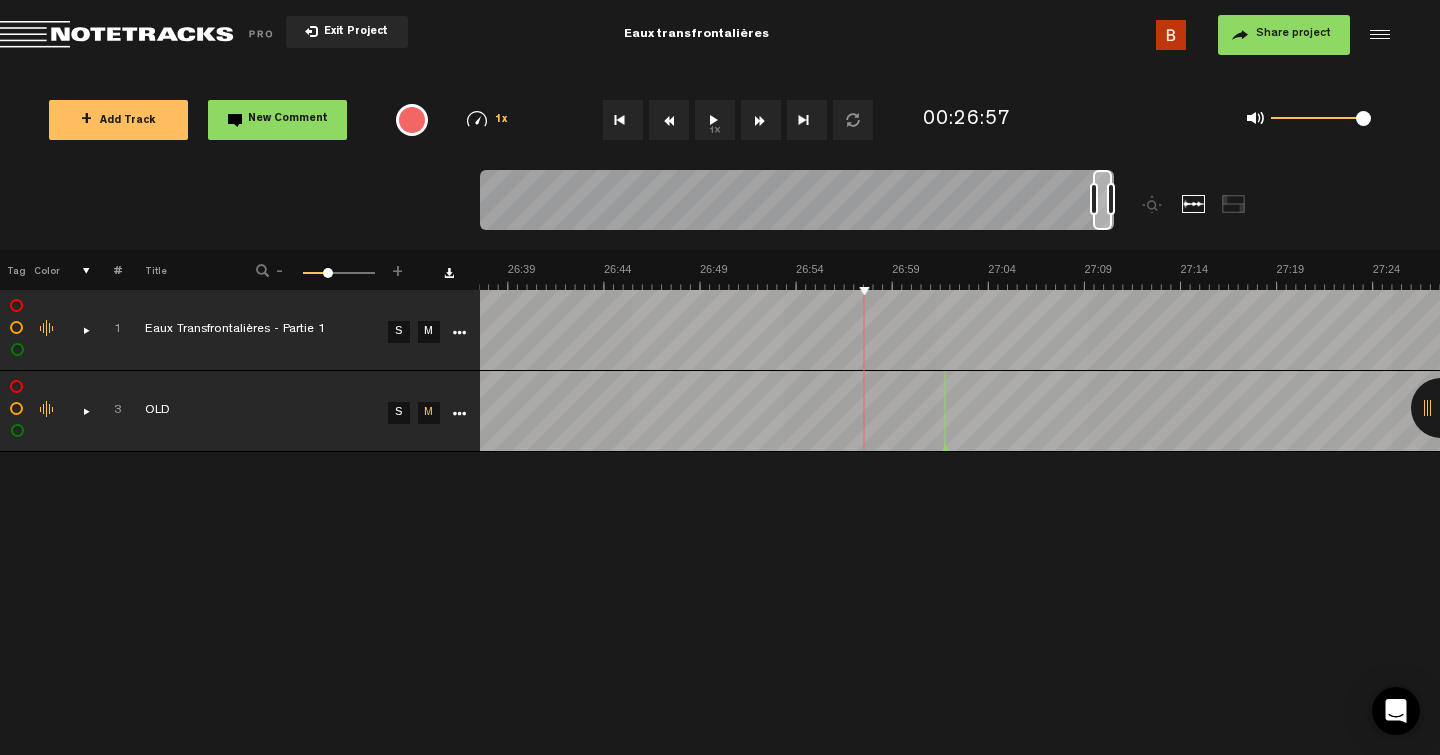 click at bounding box center (109, 330) 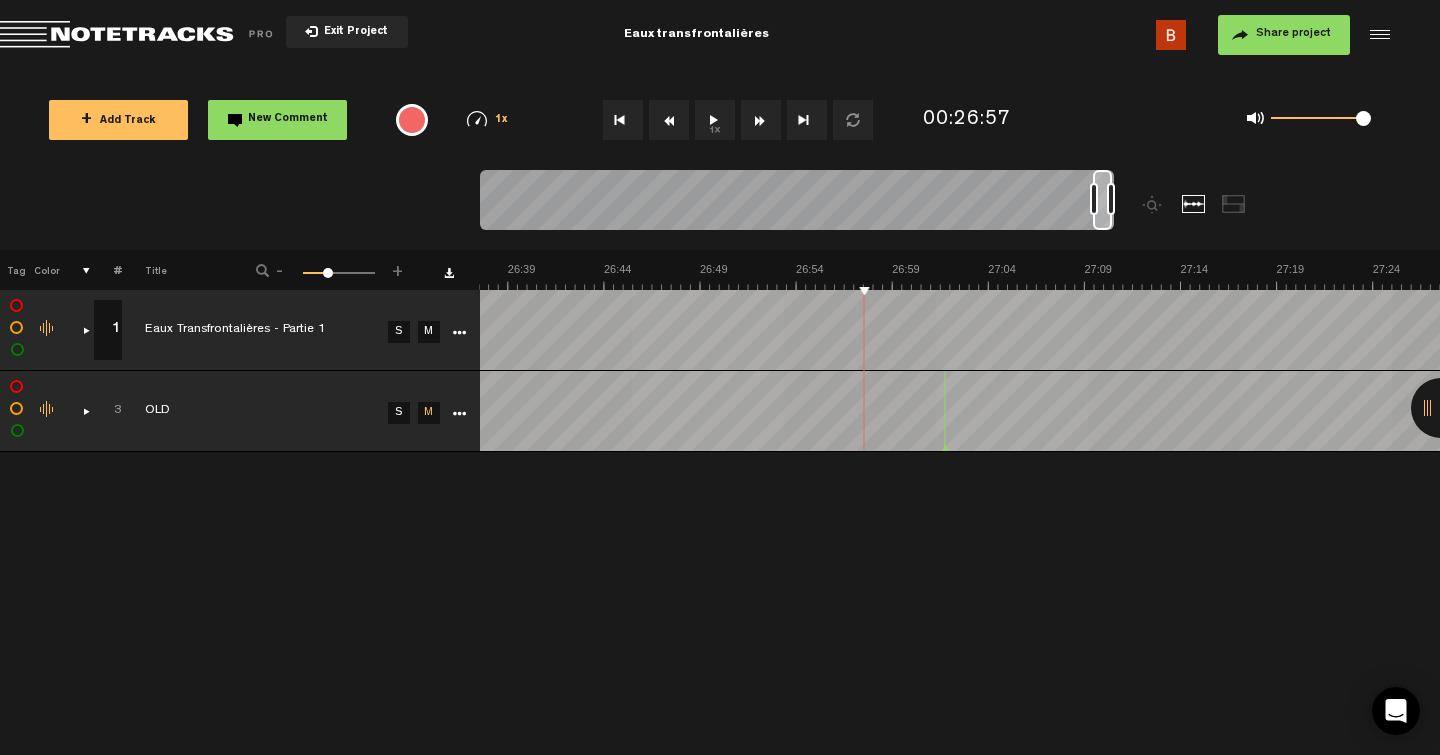 click on "Eaux Transfrontalières - Partie 1" at bounding box center [252, 330] 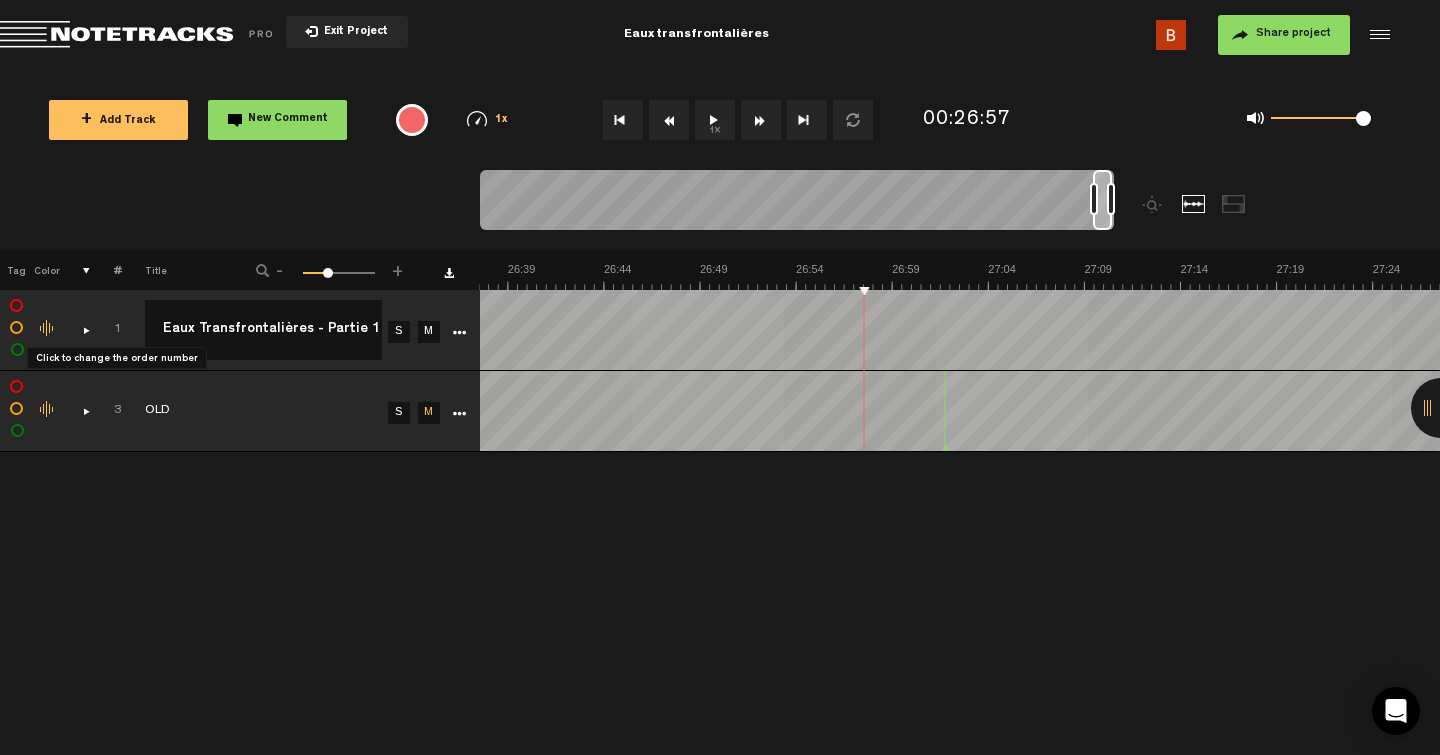click at bounding box center (109, 330) 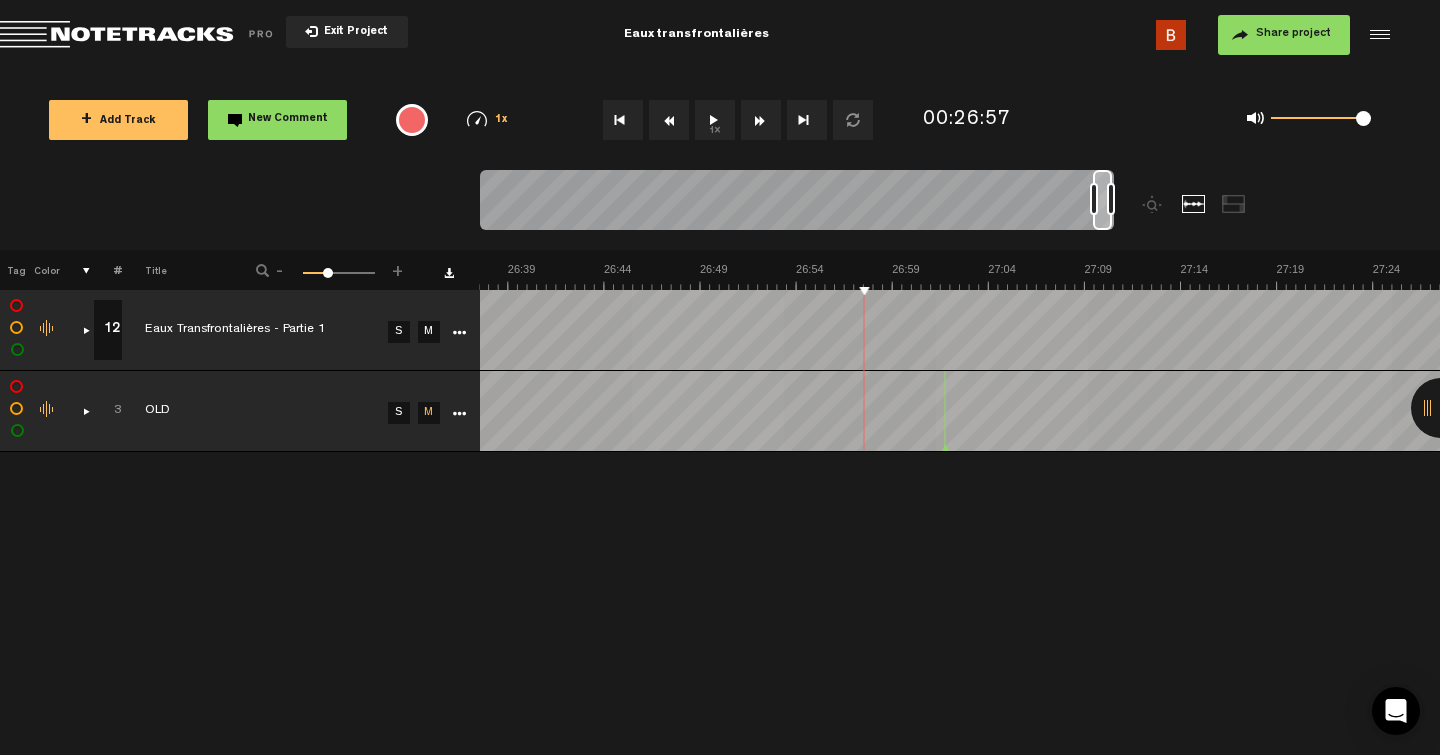 type on "1" 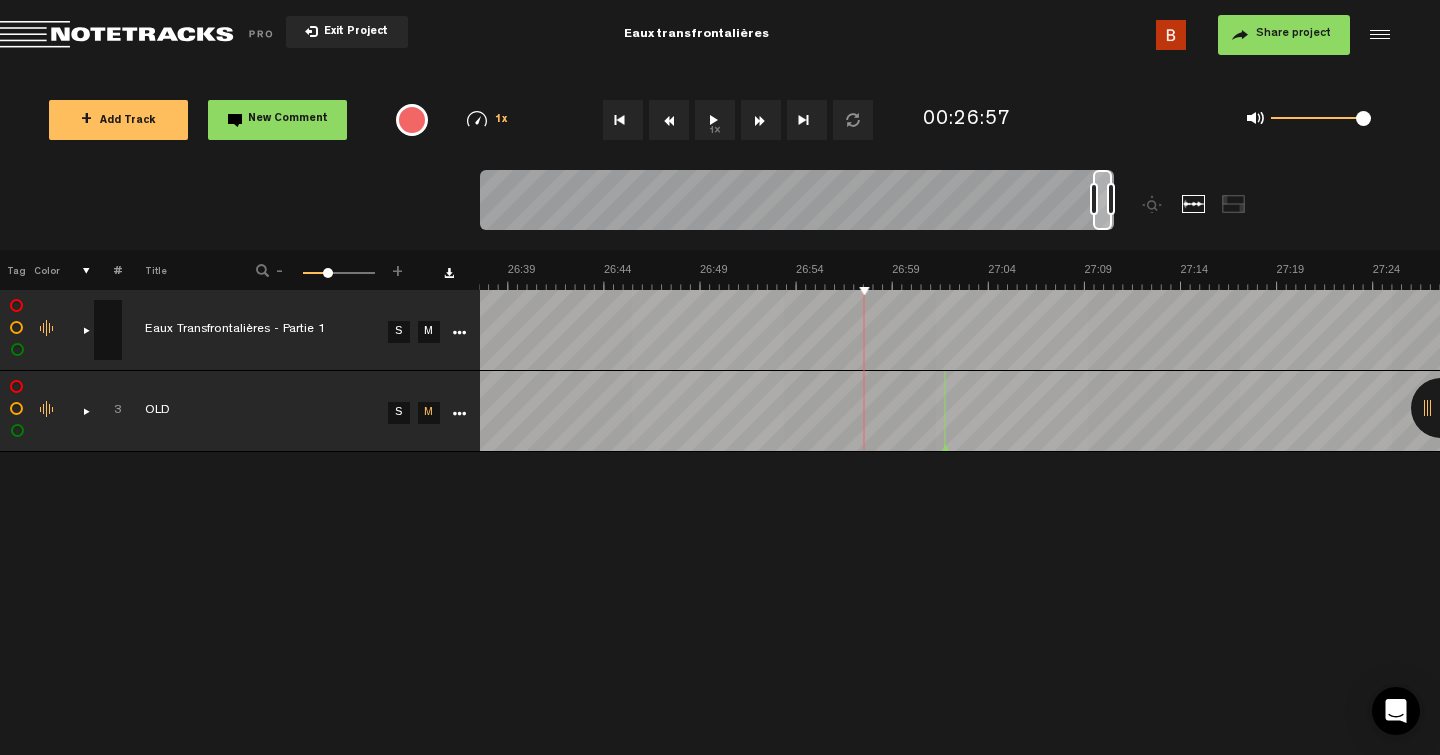 scroll, scrollTop: 0, scrollLeft: 0, axis: both 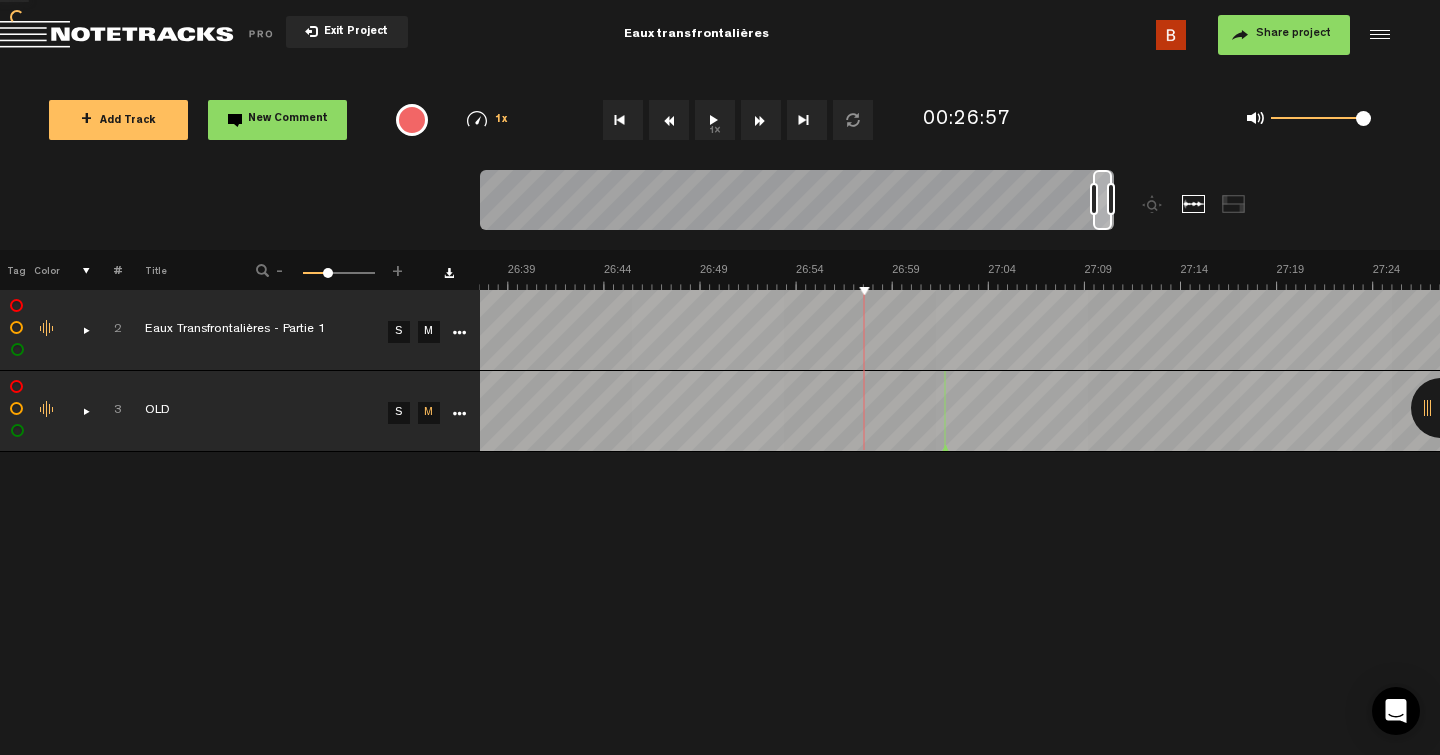 click on "+ Add Track" at bounding box center [118, 120] 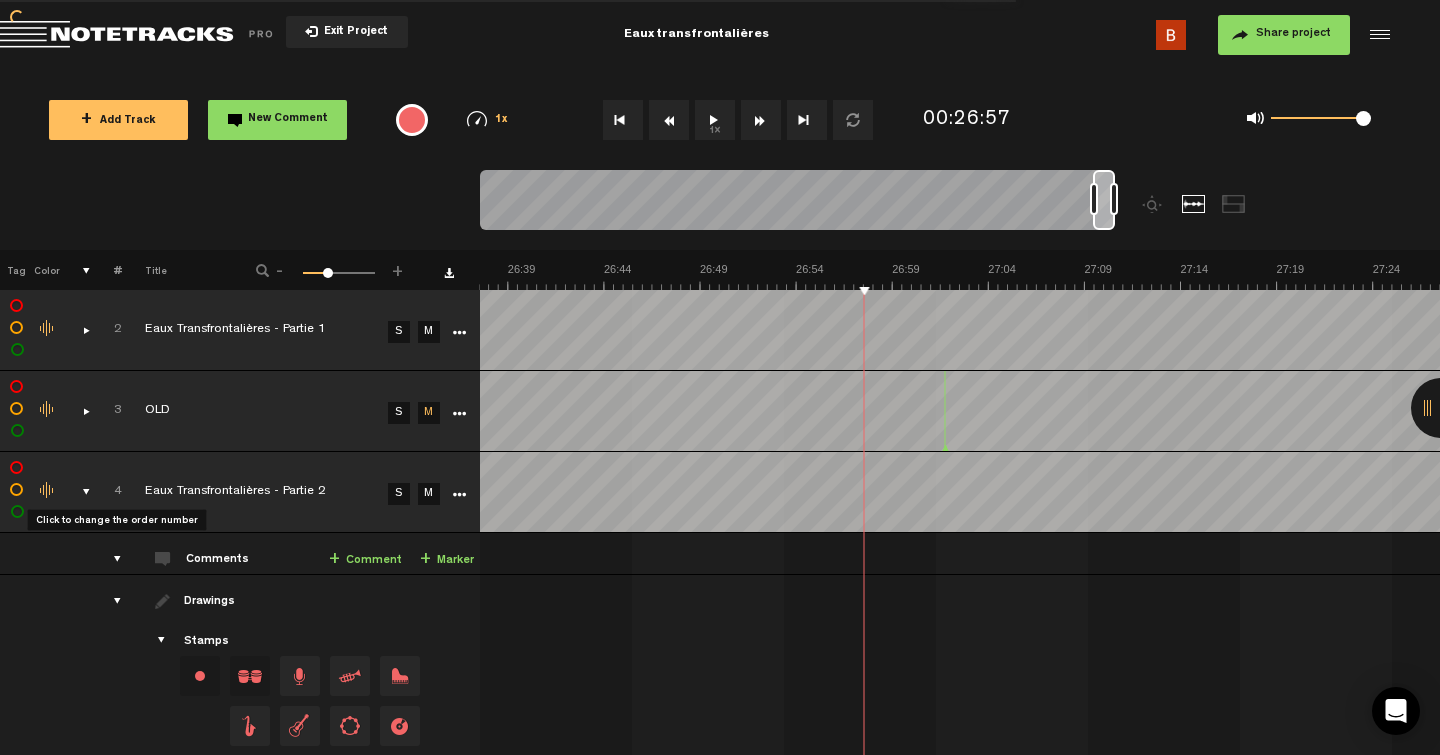 click at bounding box center [109, 492] 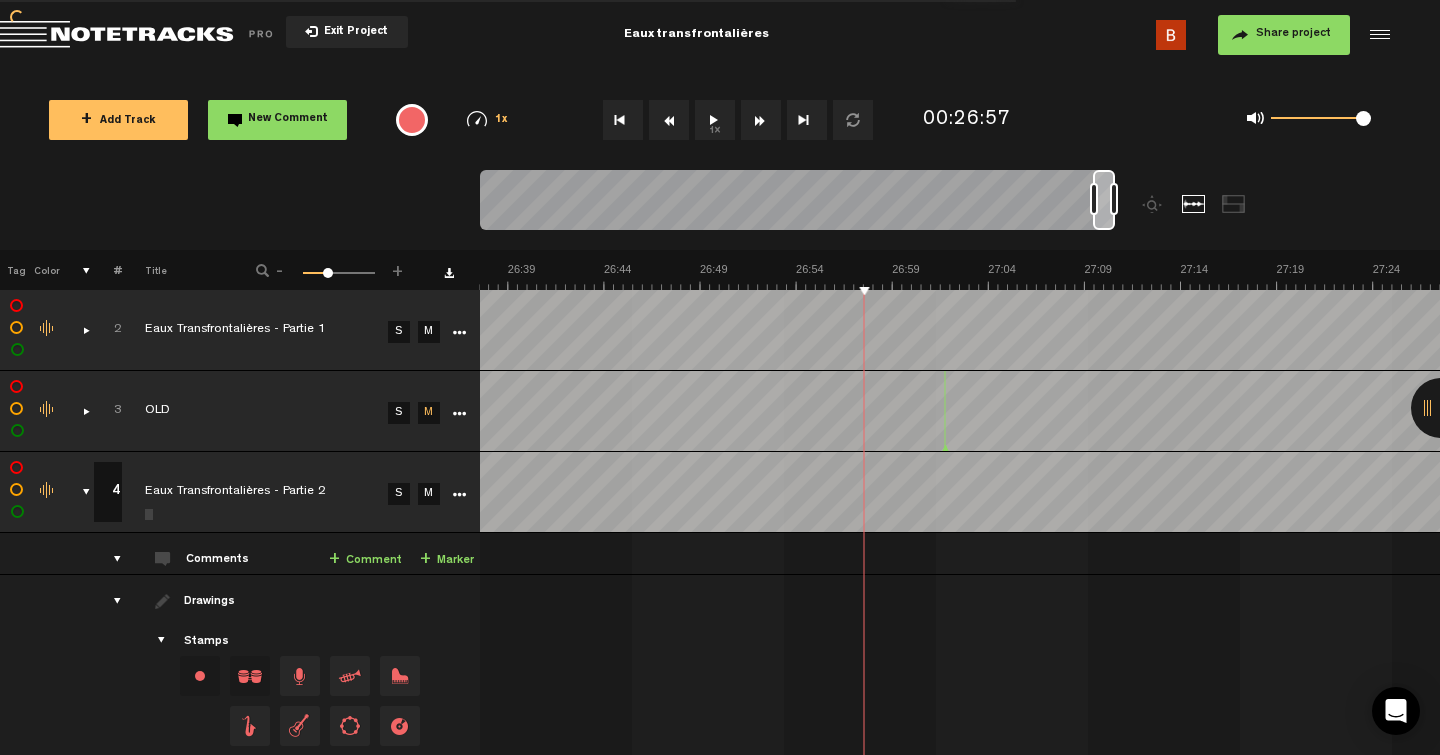 click on "4" at bounding box center (108, 492) 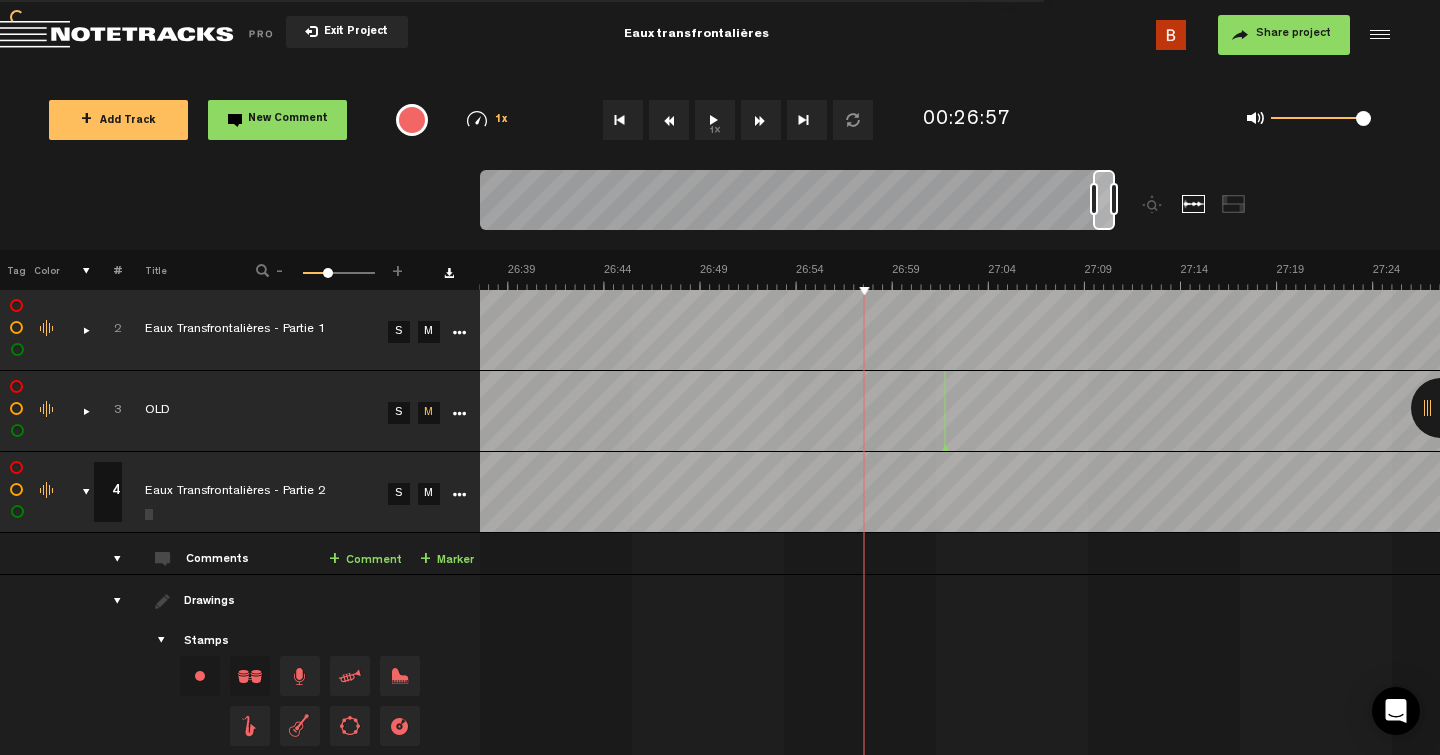 type on "1" 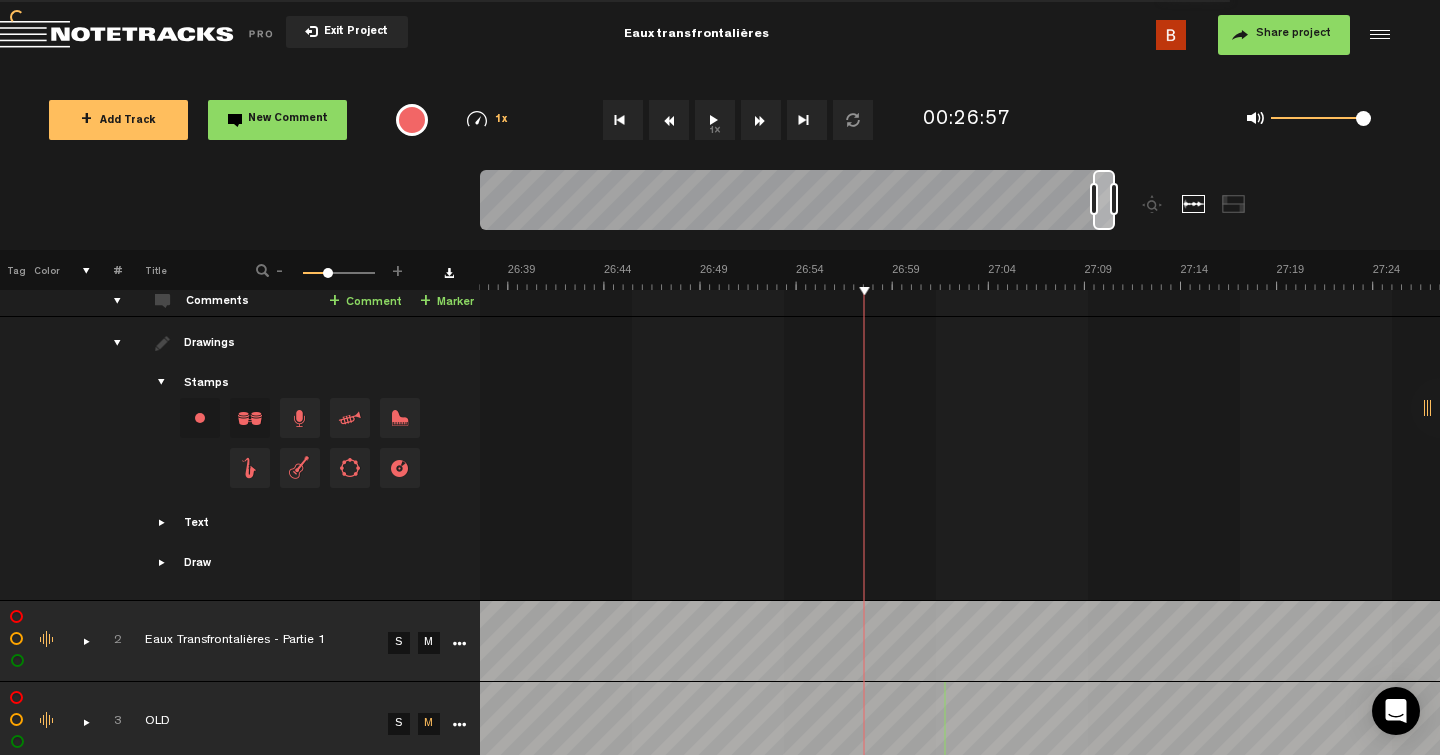 scroll, scrollTop: 0, scrollLeft: 0, axis: both 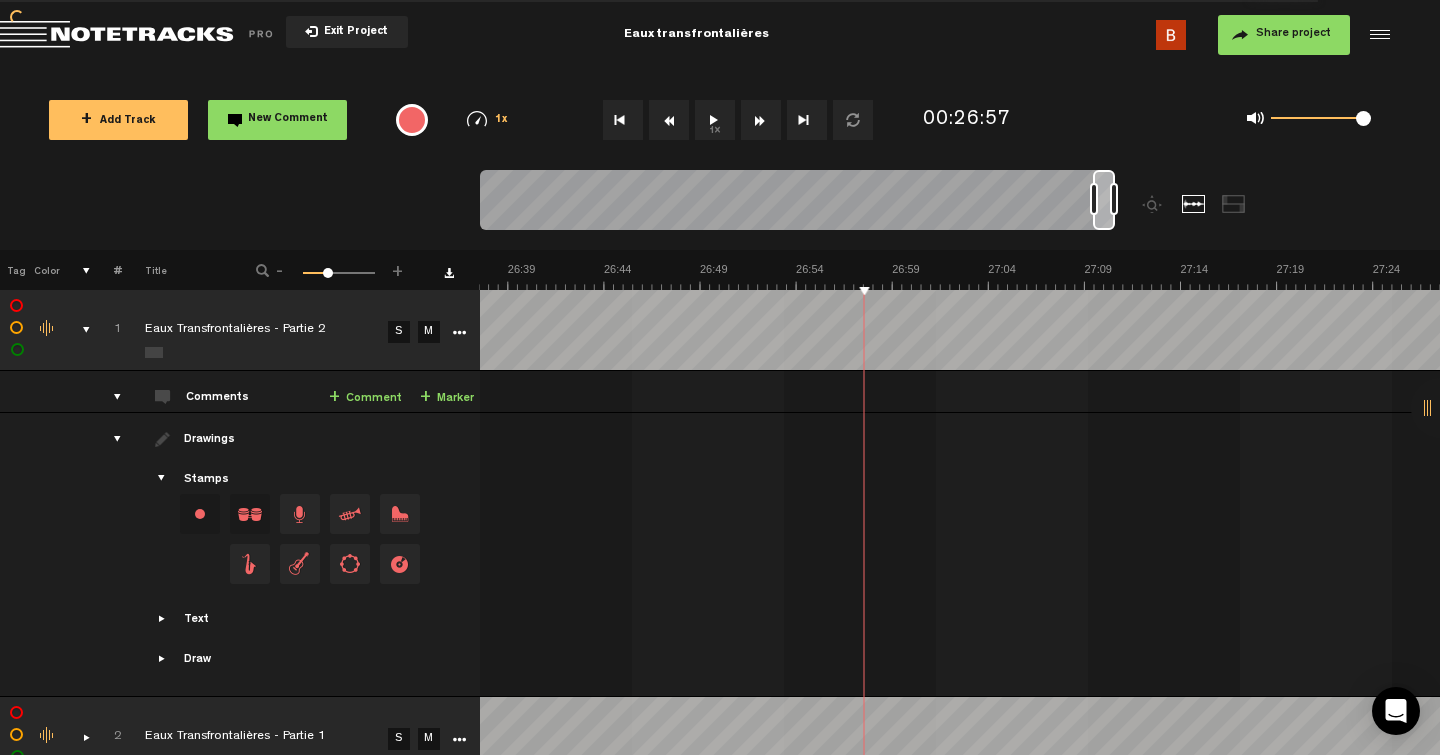 click at bounding box center (78, 330) 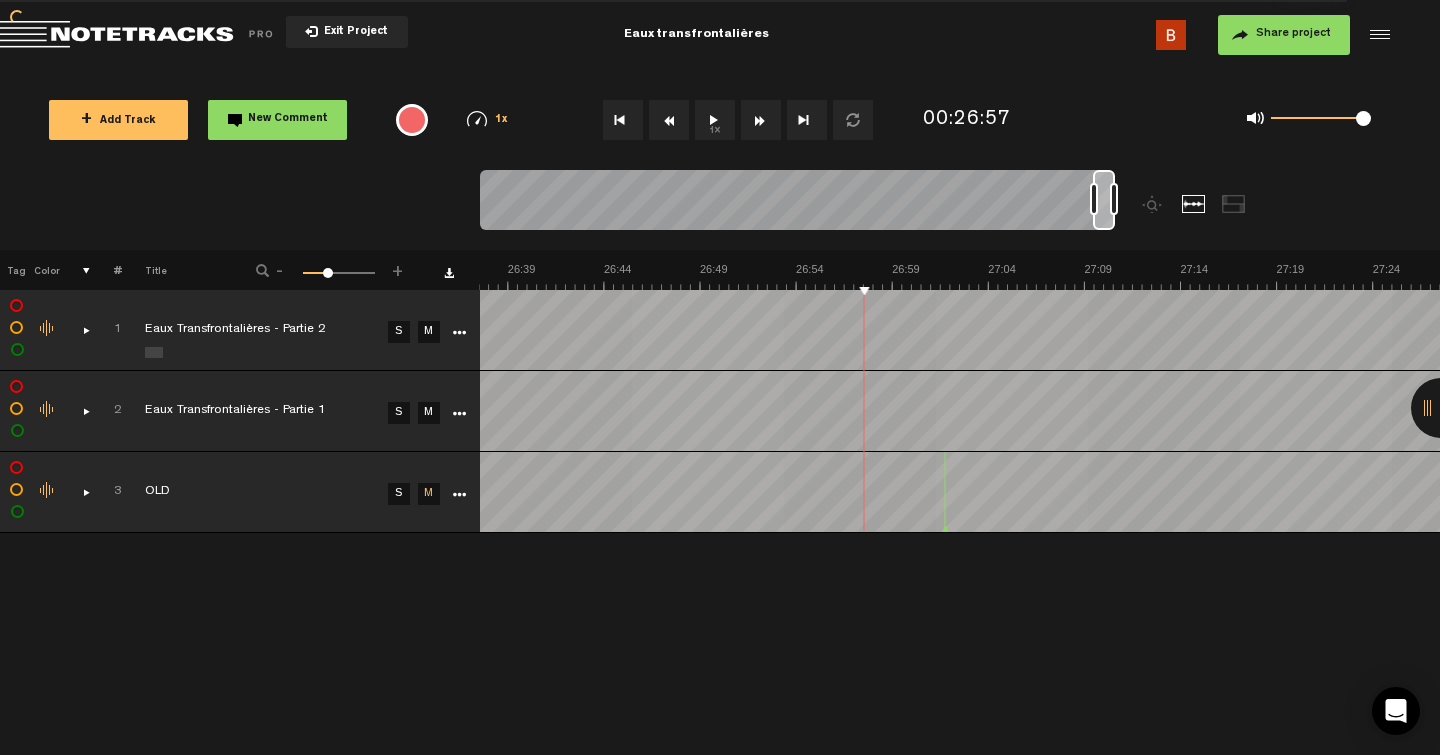 click on "+ New drawing Tag Color # Title - 1 100 33 + Eaux Transfrontalières - ep 1.4 S M Export to Headliner Update Download Download original Export Audacity labels Export Audition Markers Delete" at bounding box center (720, 502) 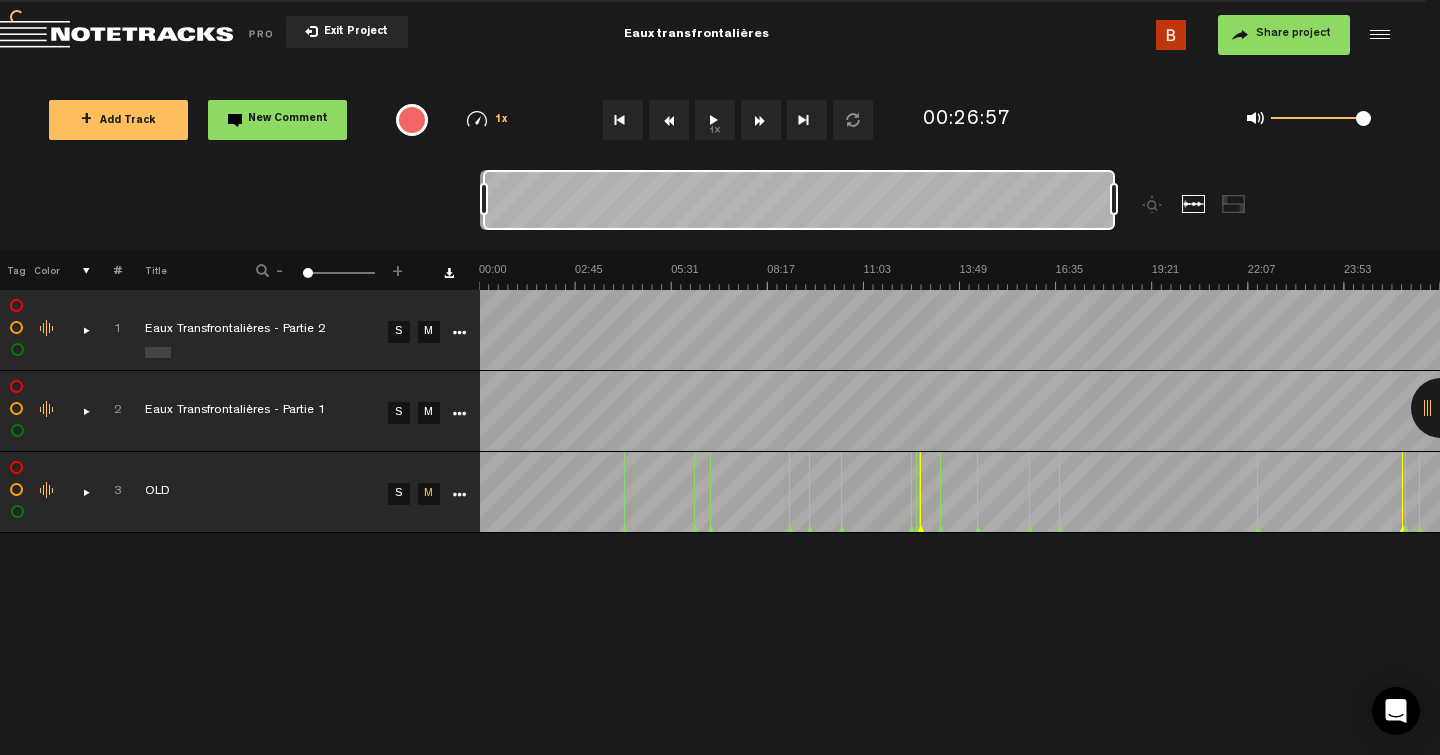 scroll, scrollTop: 0, scrollLeft: 0, axis: both 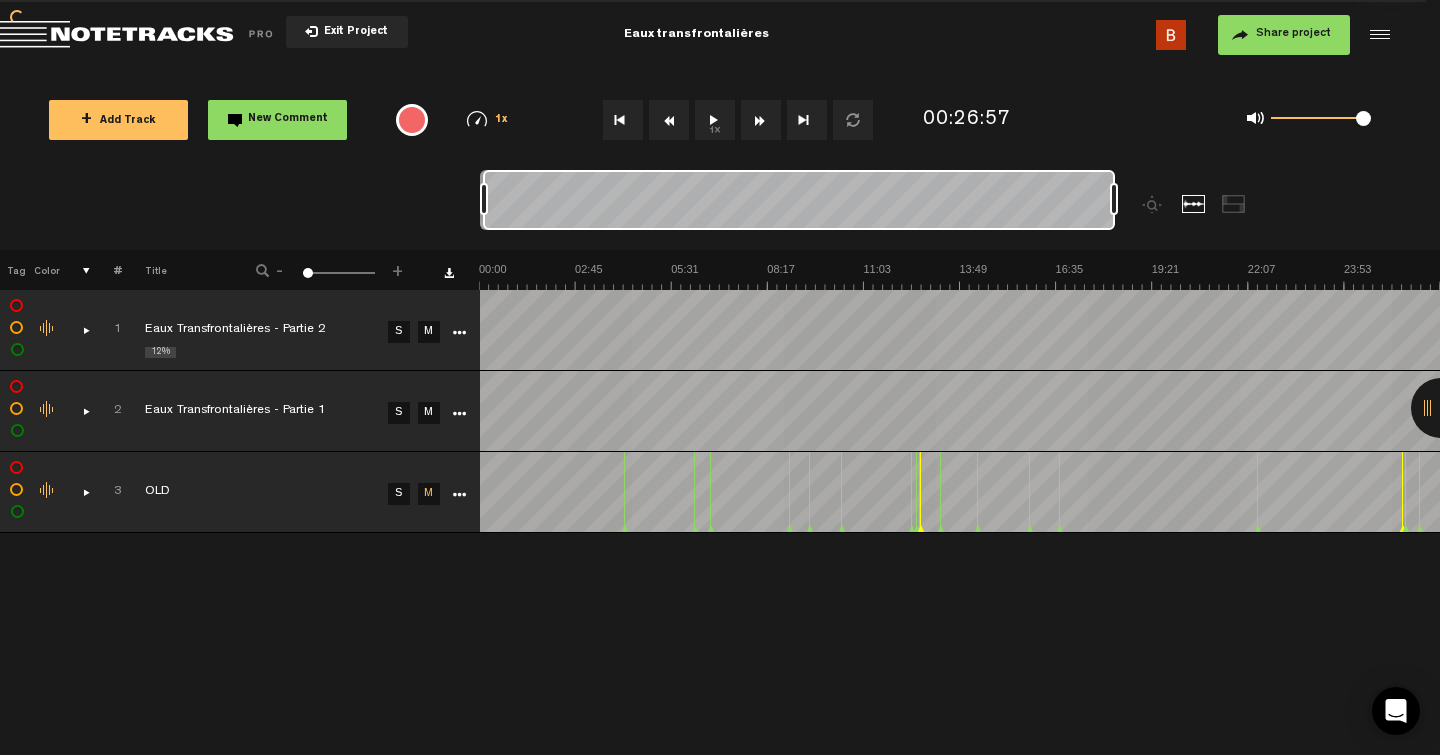 click on "+ New drawing Tag Color # Title - 1 100 1 + Eaux Transfrontalières - ep 1.4 S M Export to Headliner Update Download Download original Export Audacity labels Export Audition Markers Delete" at bounding box center [720, 502] 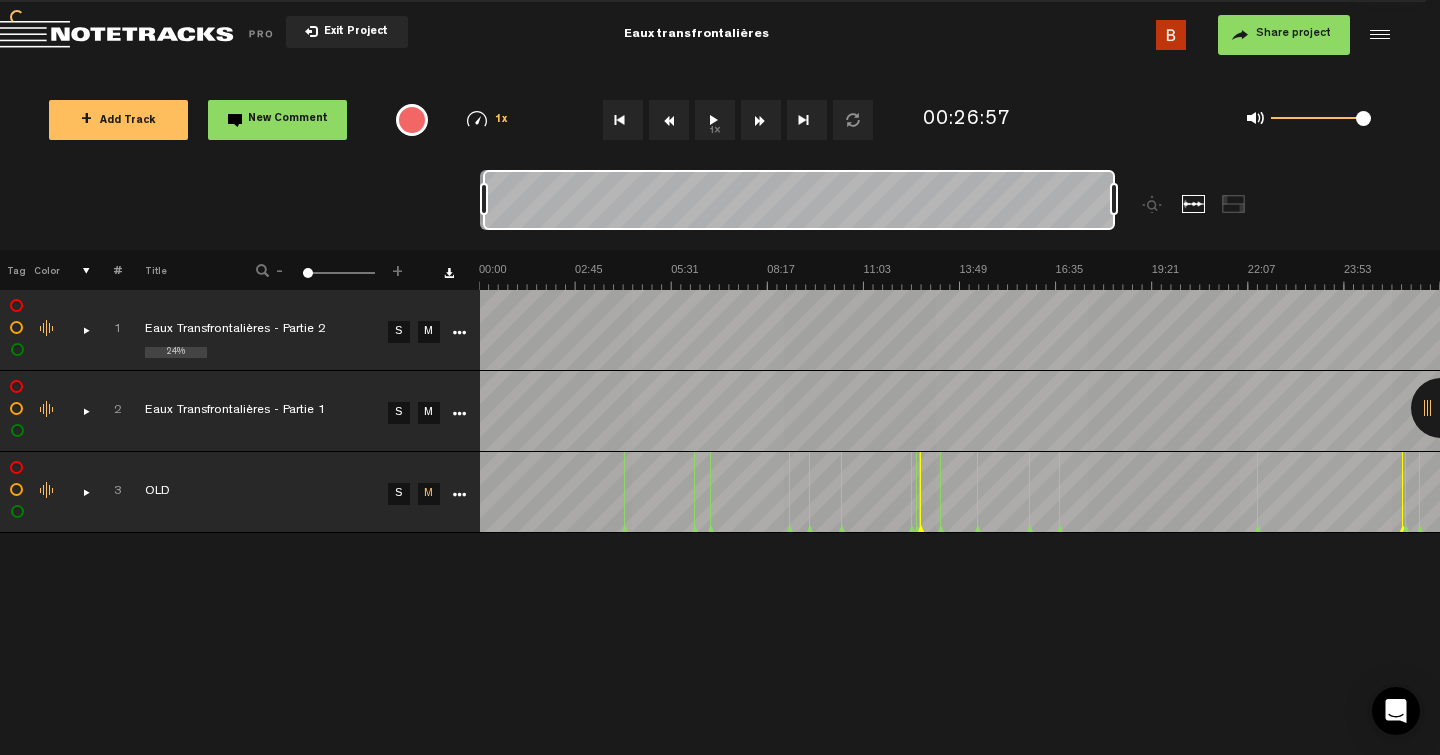 click on "+ New drawing Tag Color # Title - 1 100 1 + Eaux Transfrontalières - ep 1.4 S M Export to Headliner Update Download Download original Export Audacity labels Export Audition Markers Delete" at bounding box center [720, 502] 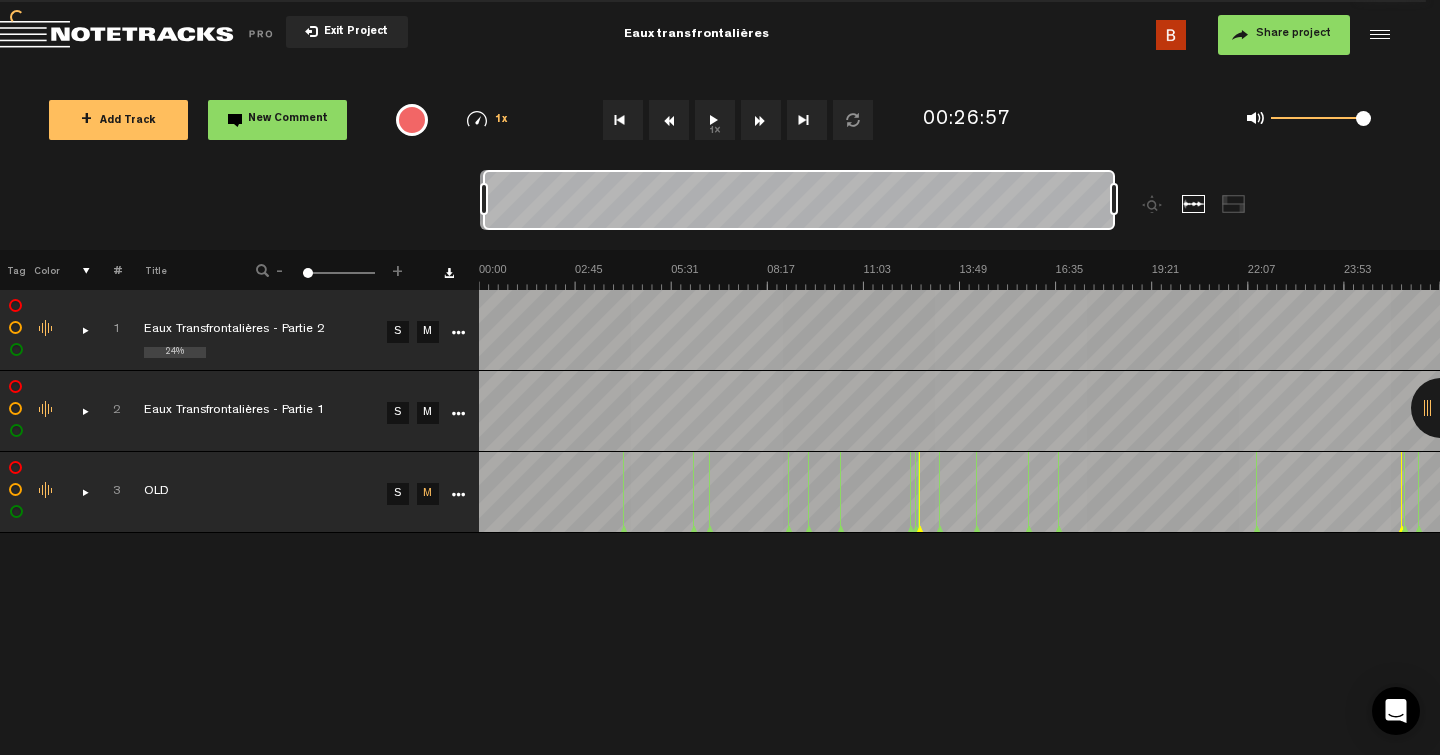click on "+ New drawing Tag Color # Title - 1 100 1 + Eaux Transfrontalières - ep 1.4 S M Export to Headliner Update Download Download original Export Audacity labels Export Audition Markers Delete" at bounding box center (720, 502) 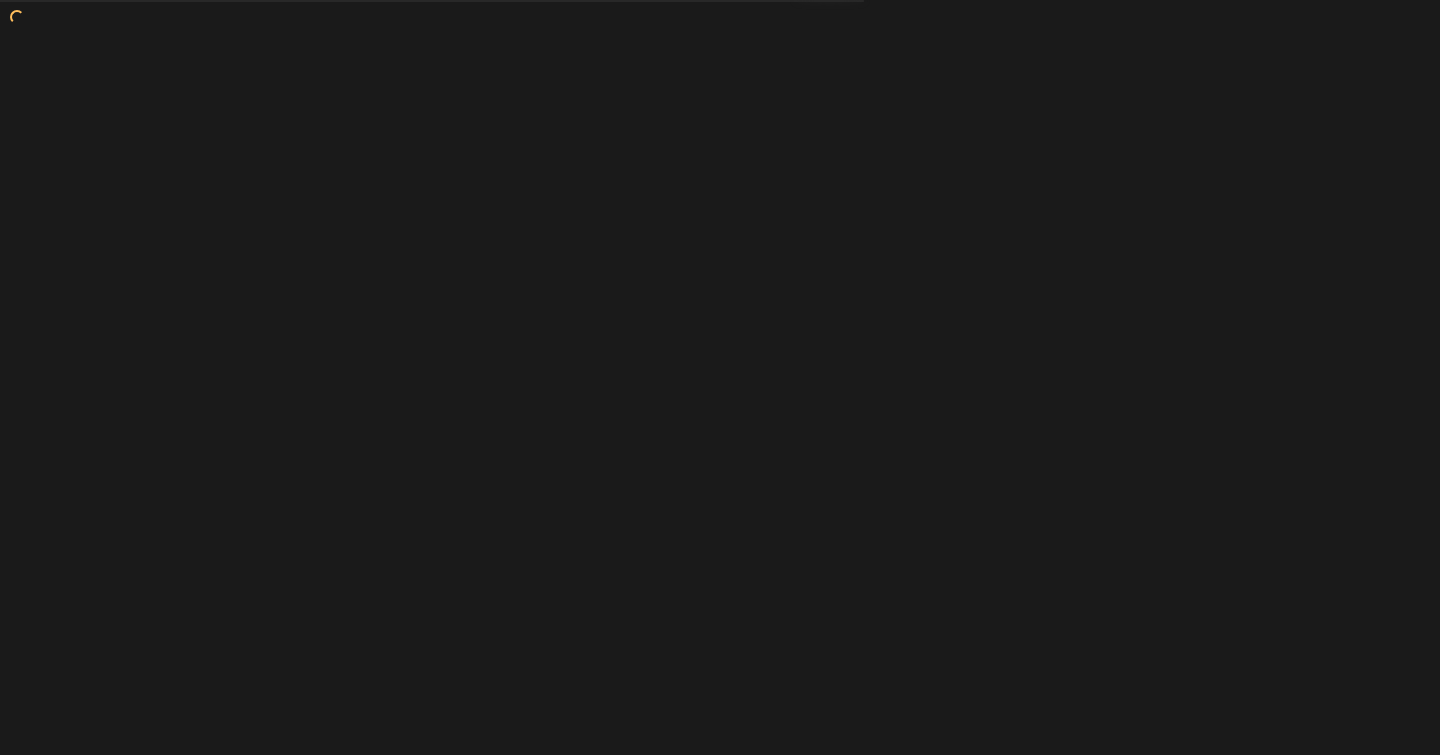 scroll, scrollTop: 0, scrollLeft: 0, axis: both 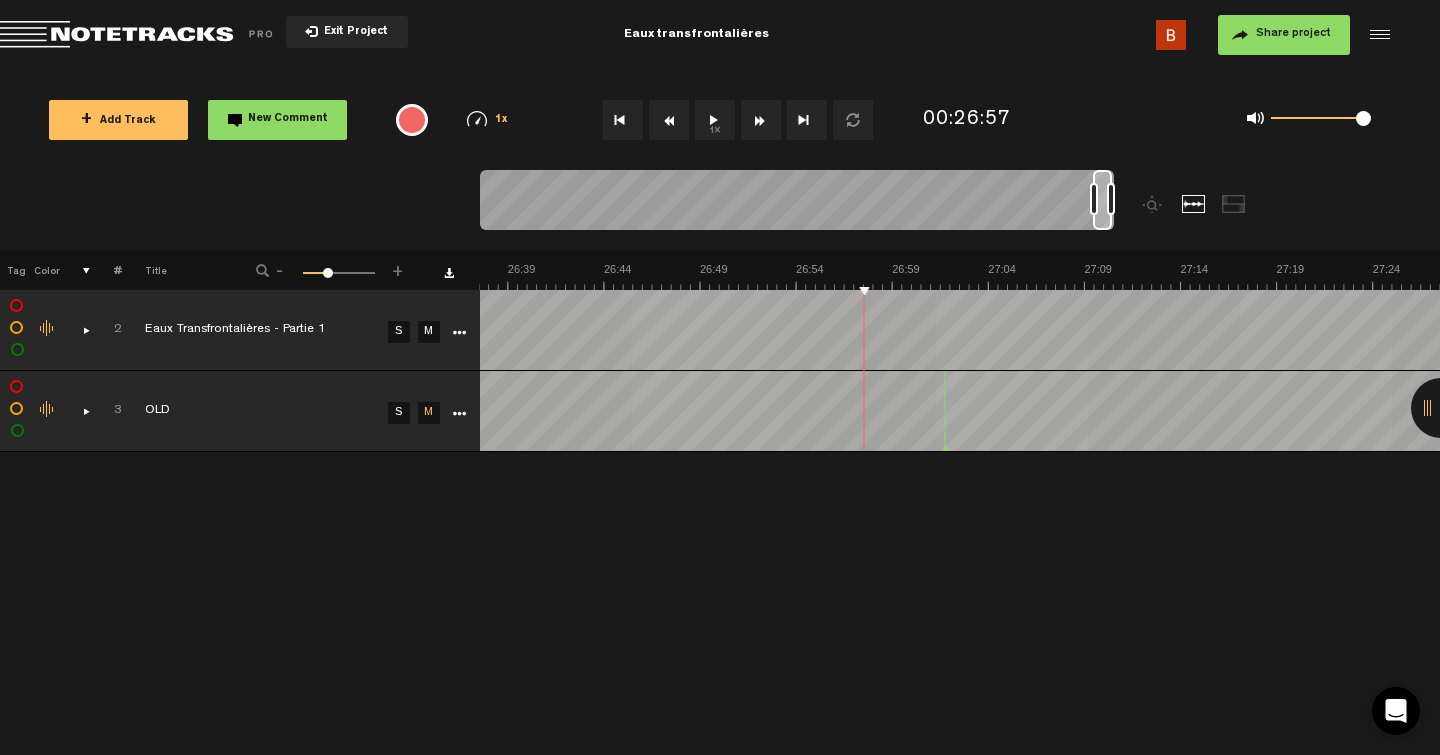 click on "+ Add Track" at bounding box center [118, 121] 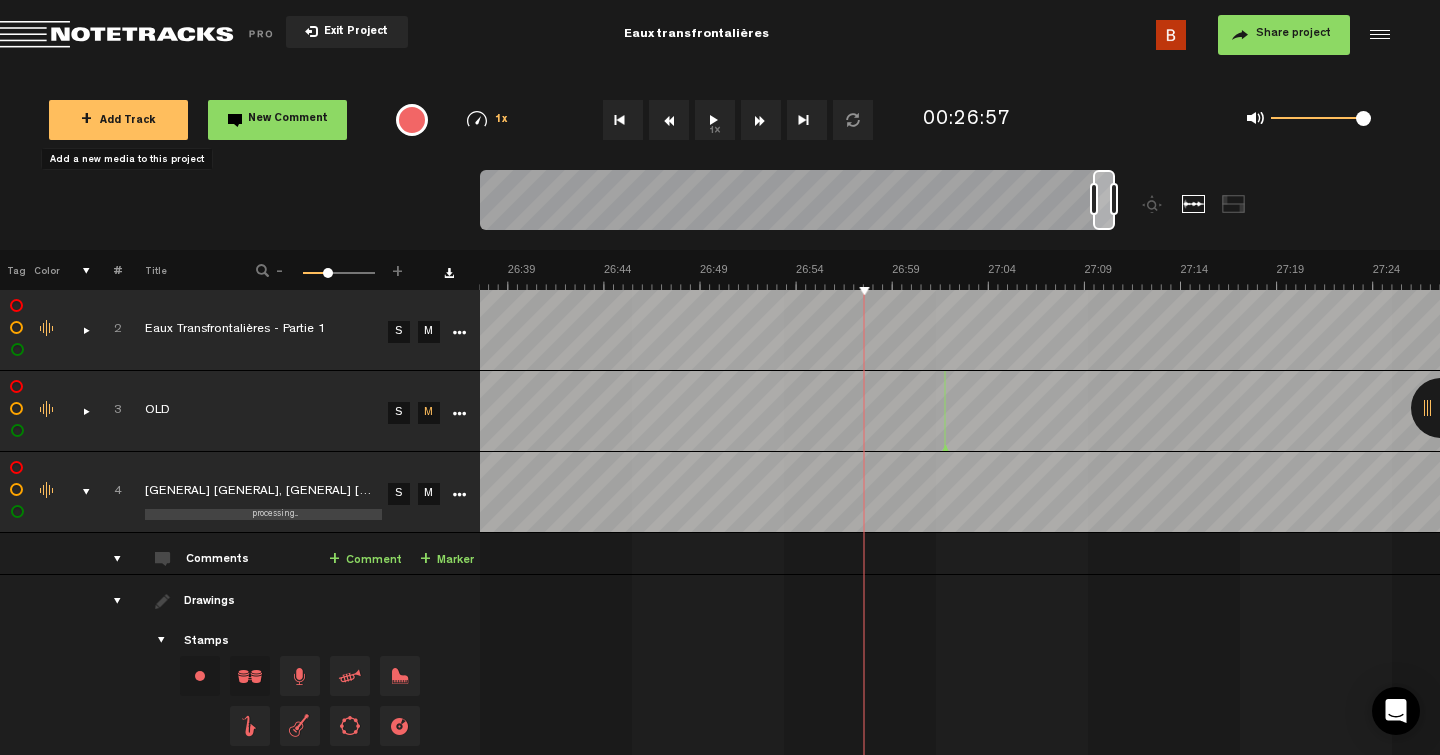 click at bounding box center [75, 554] 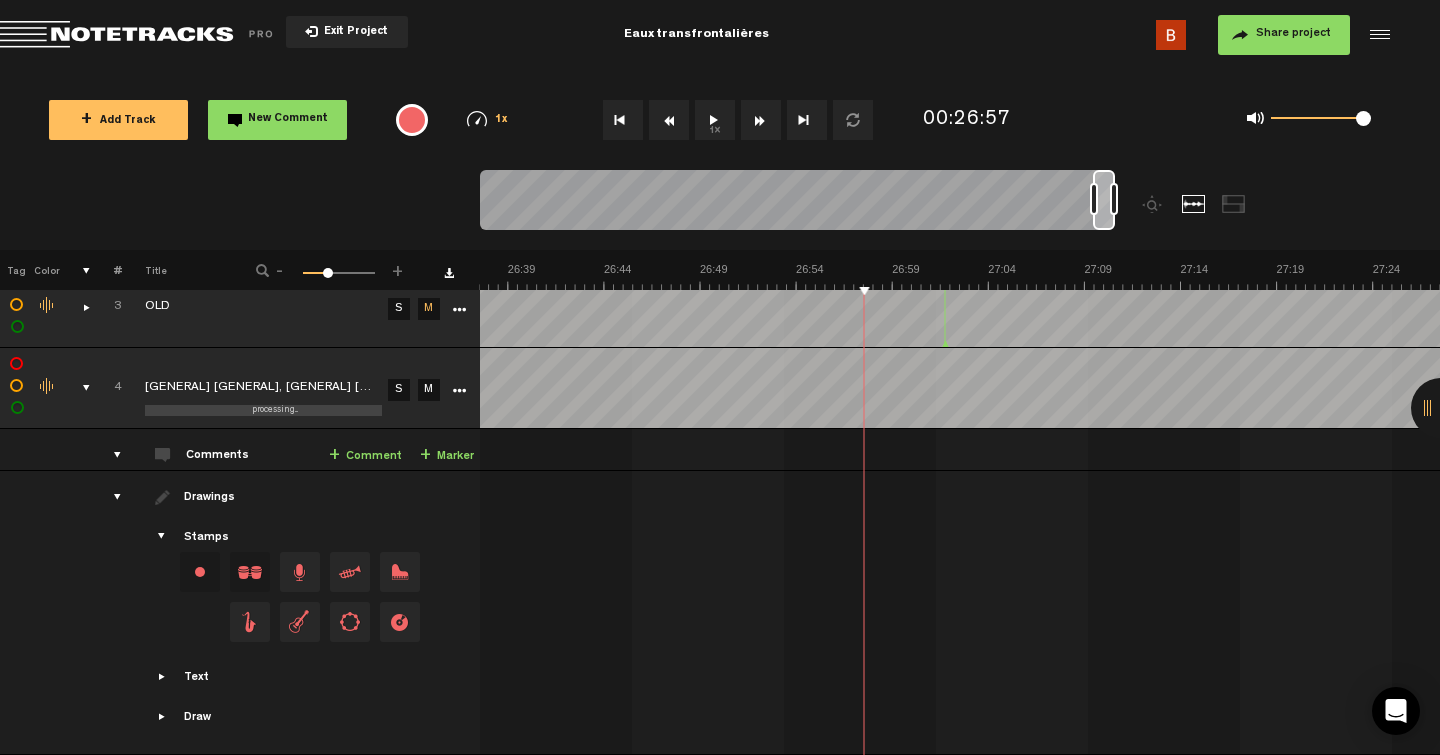 scroll, scrollTop: 0, scrollLeft: 0, axis: both 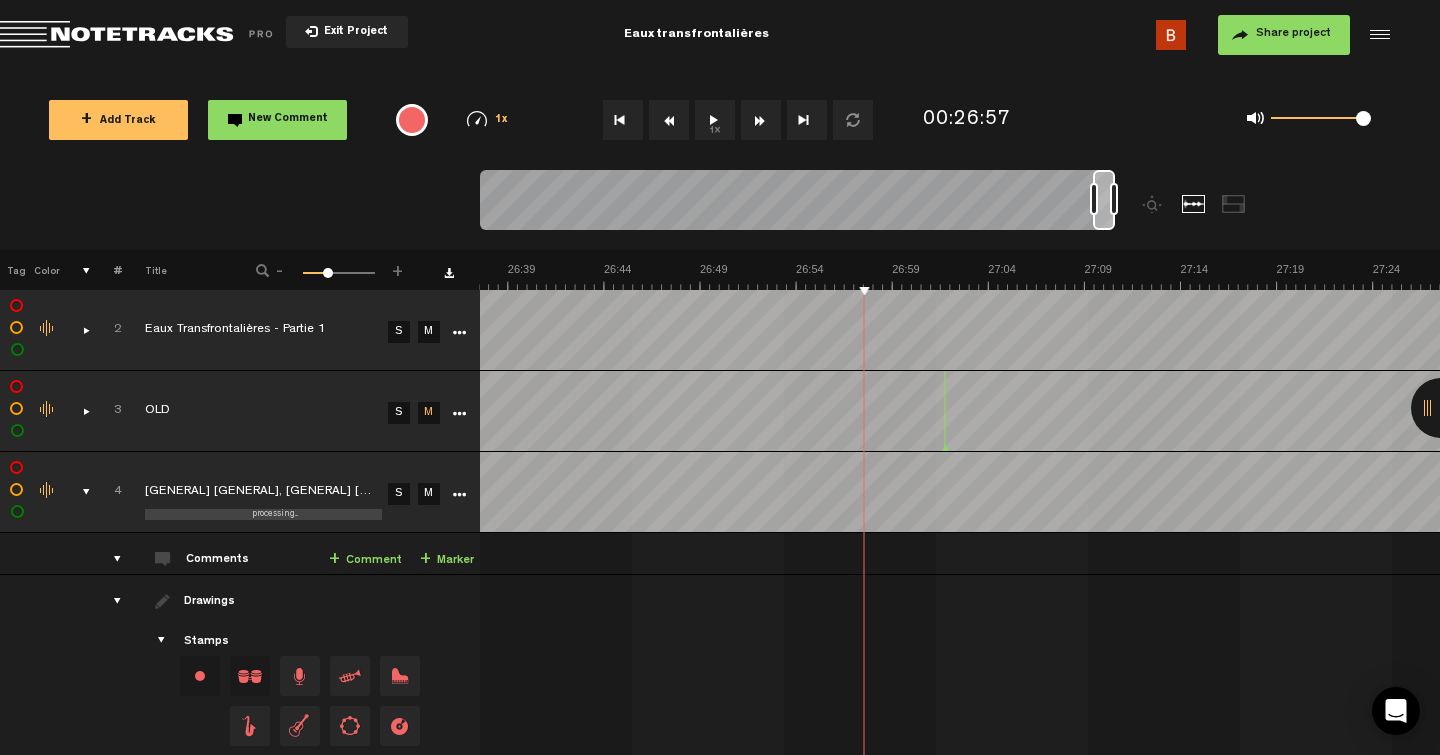 click at bounding box center [109, 601] 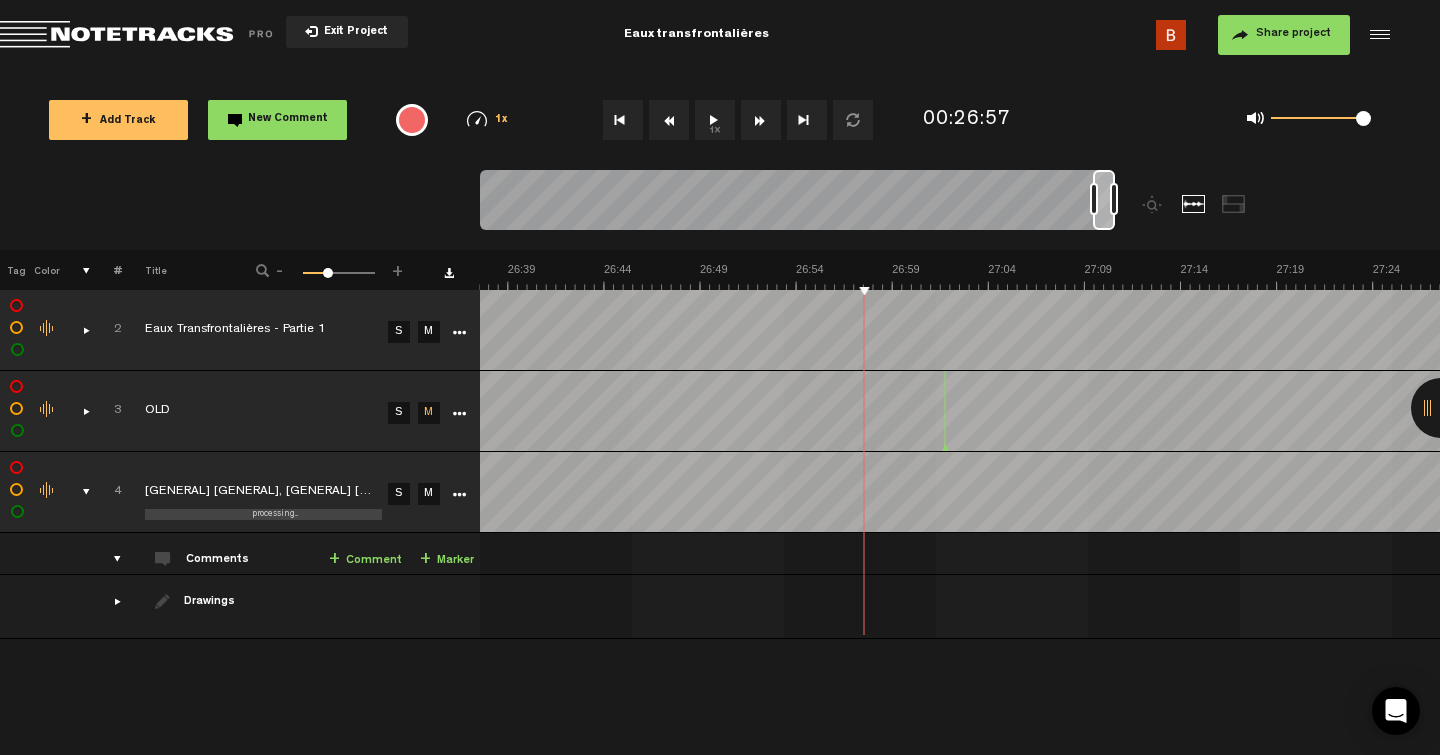 click on "+ New drawing Tag Color # Title - 1 100 33 + Eaux Transfrontalières - ep 1.4 S M Export to Headliner Update Download Download original Export Audacity labels Export Audition Markers Delete" at bounding box center (720, 502) 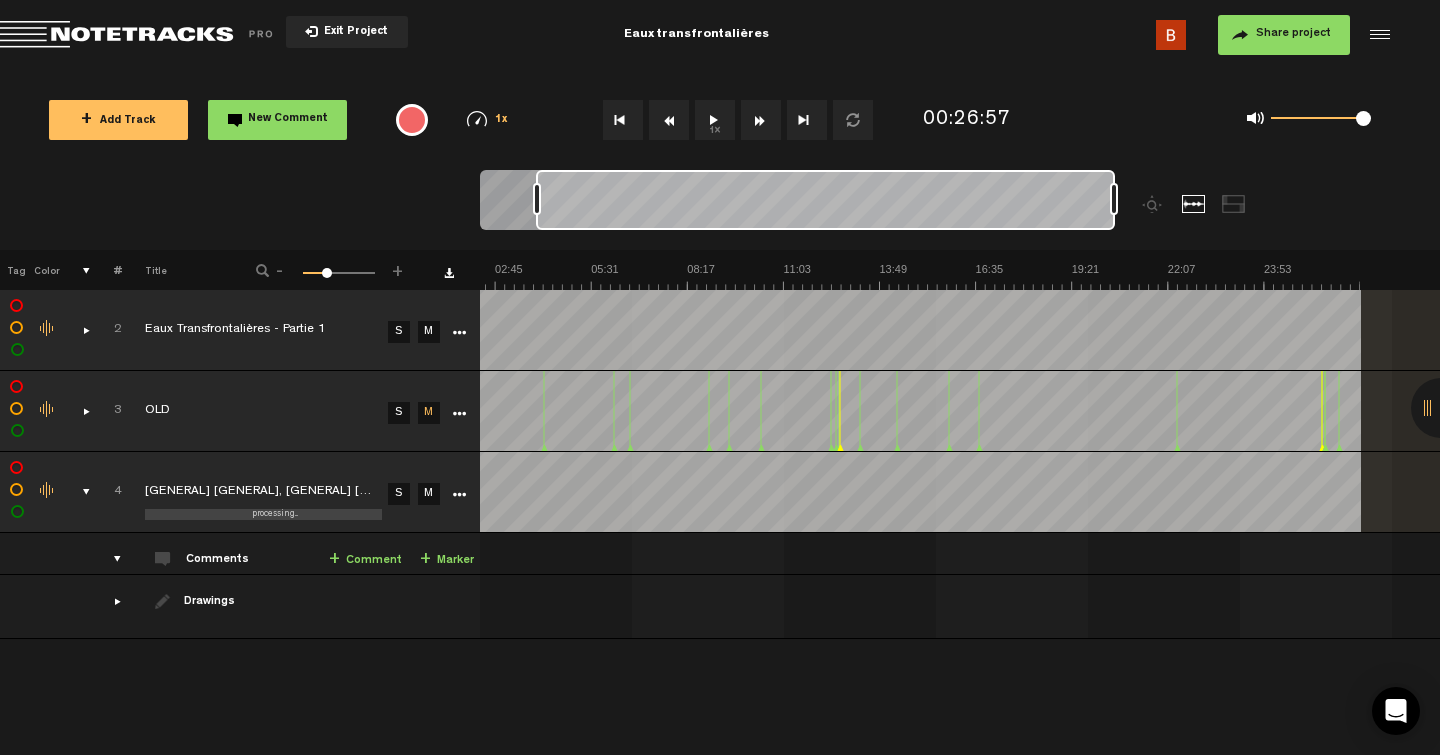 scroll, scrollTop: 0, scrollLeft: 80, axis: horizontal 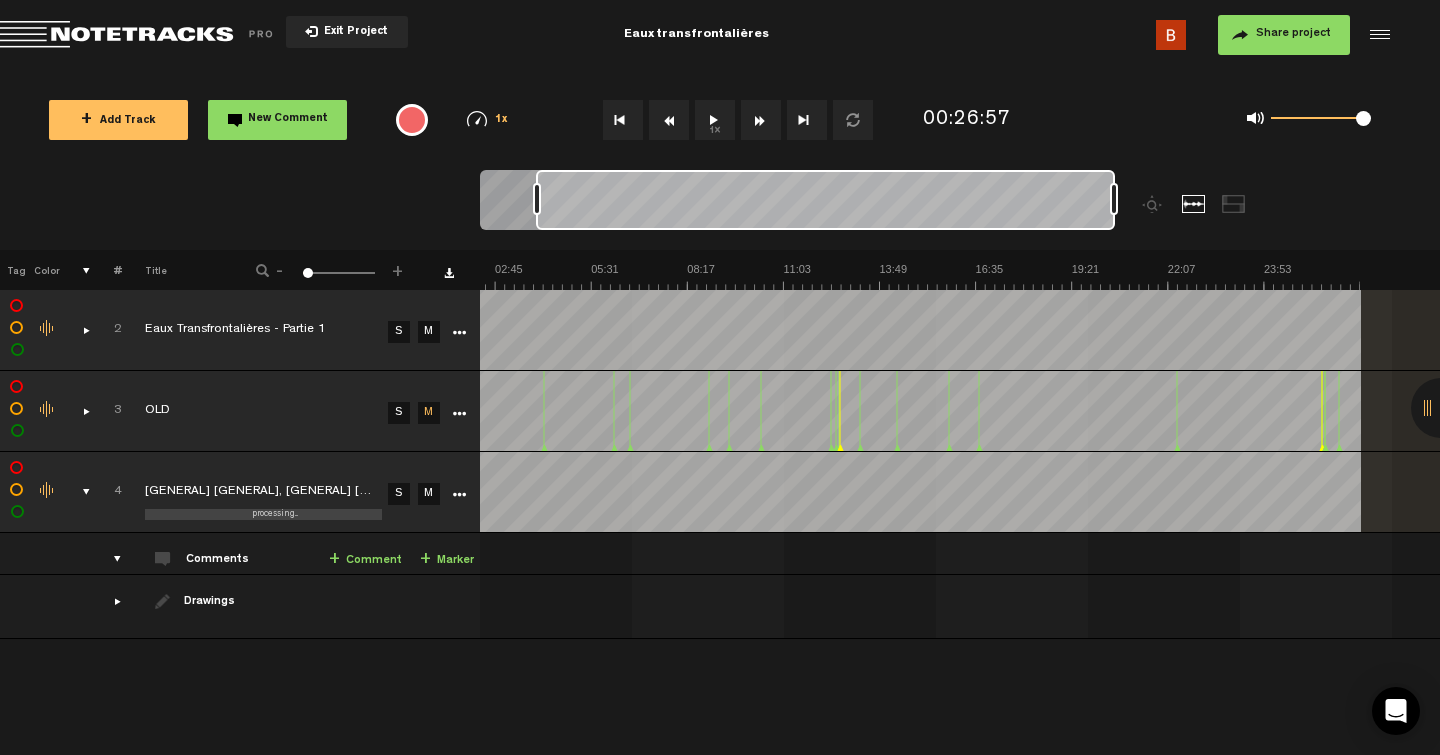 drag, startPoint x: 1096, startPoint y: 196, endPoint x: 539, endPoint y: 145, distance: 559.32996 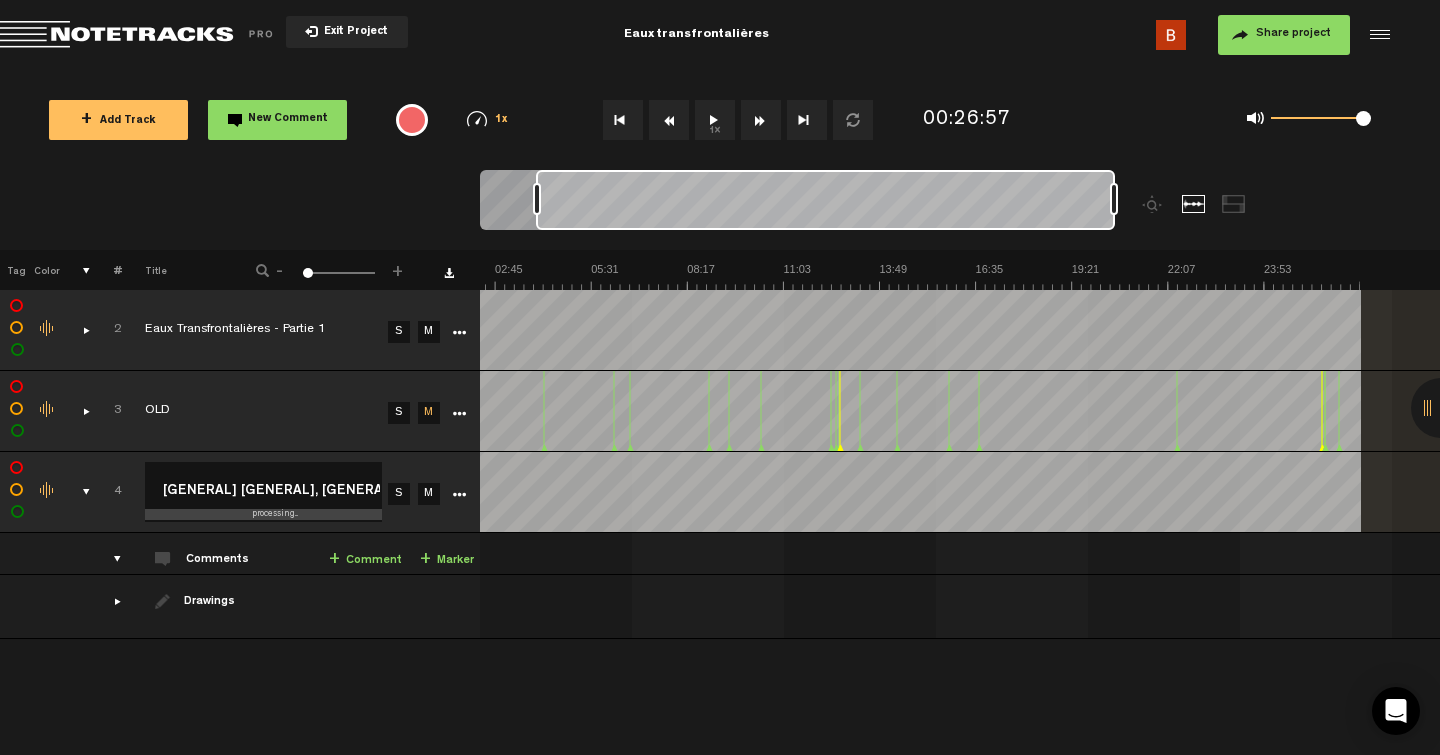 click on "+ New drawing Tag Color # Title - 1 100 1 + Eaux Transfrontalières - ep 1.4 S M Export to Headliner Update Download Download original Export Audacity labels Export Audition Markers Delete" at bounding box center [720, 502] 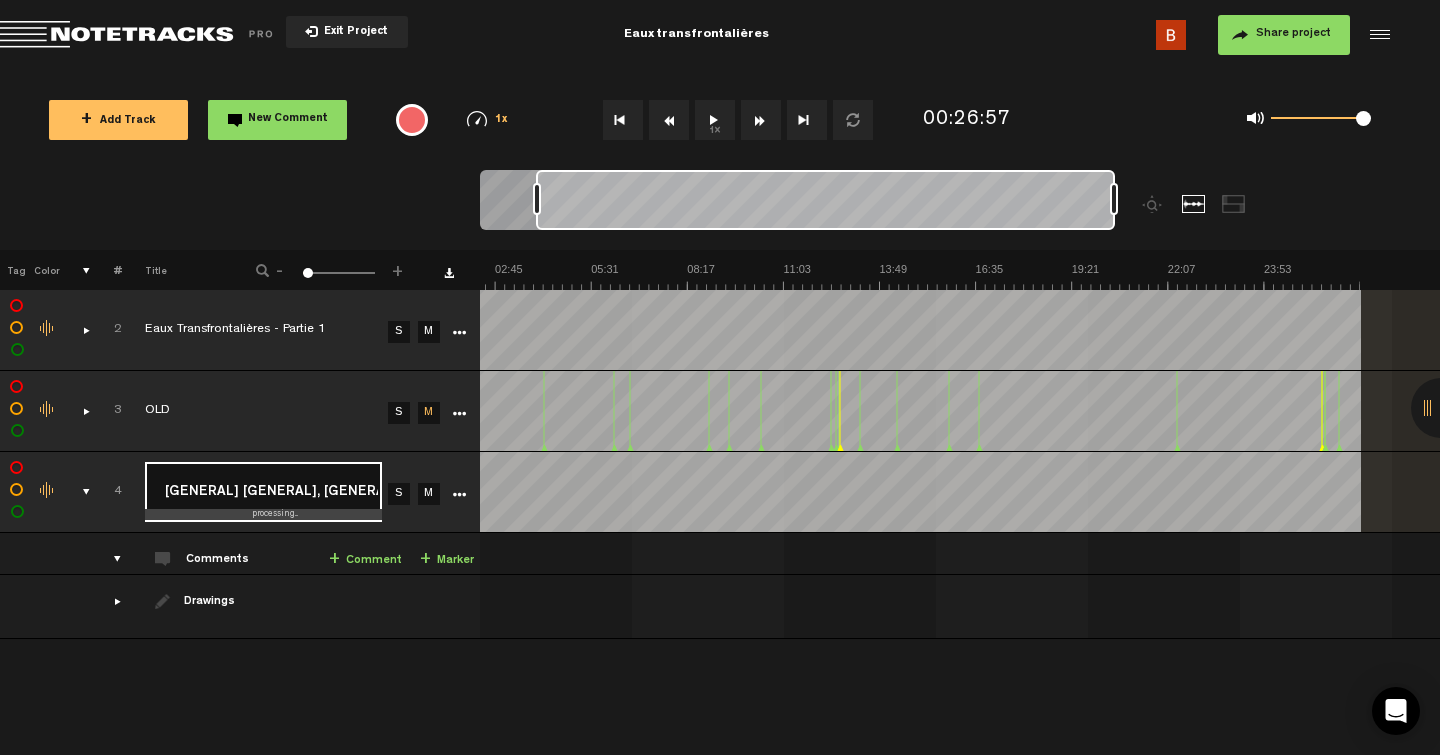 click on "[GENERAL] [GENERAL], [GENERAL] [NUMBER]" at bounding box center [263, 492] 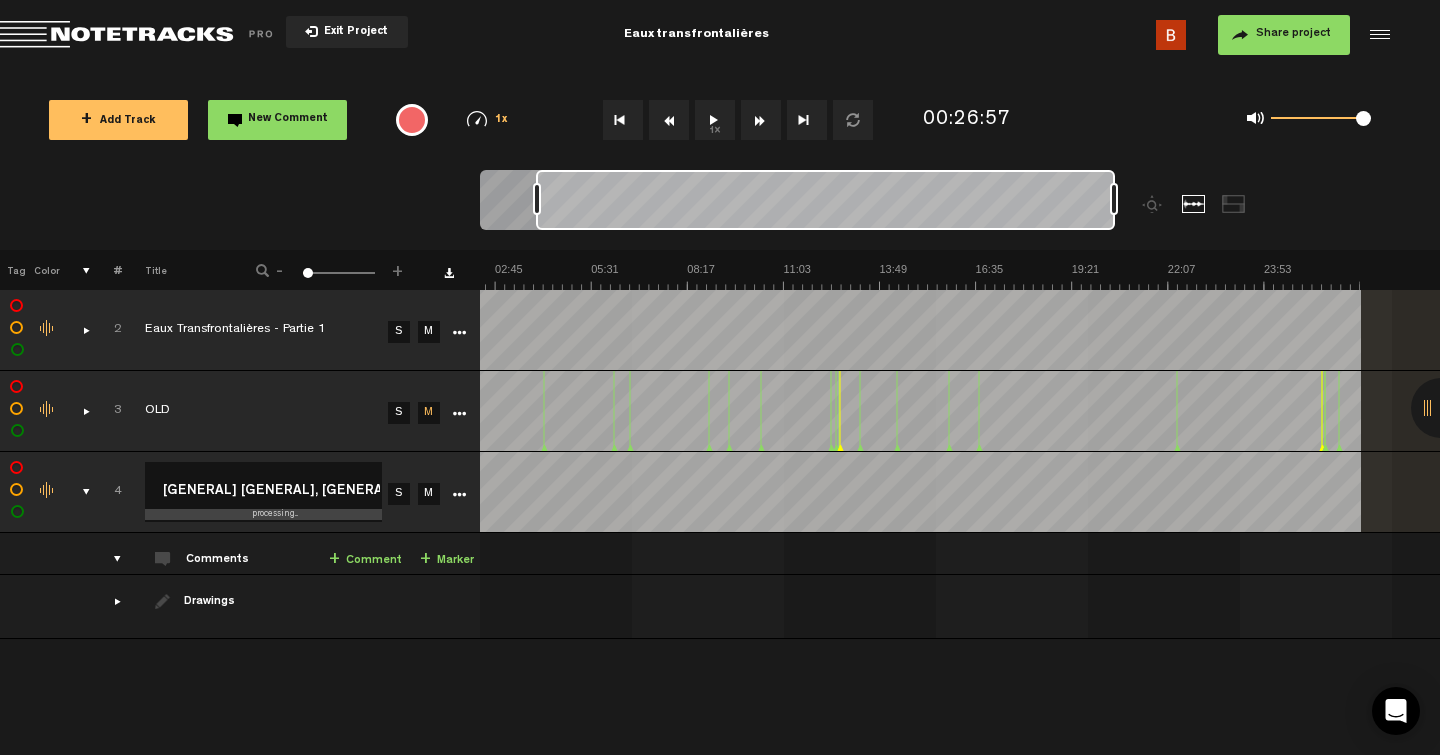 click on "+ New drawing Tag Color # Title - 1 100 1 + Eaux Transfrontalières - ep 1.4 S M Export to Headliner Update Download Download original Export Audacity labels Export Audition Markers Delete" at bounding box center [720, 502] 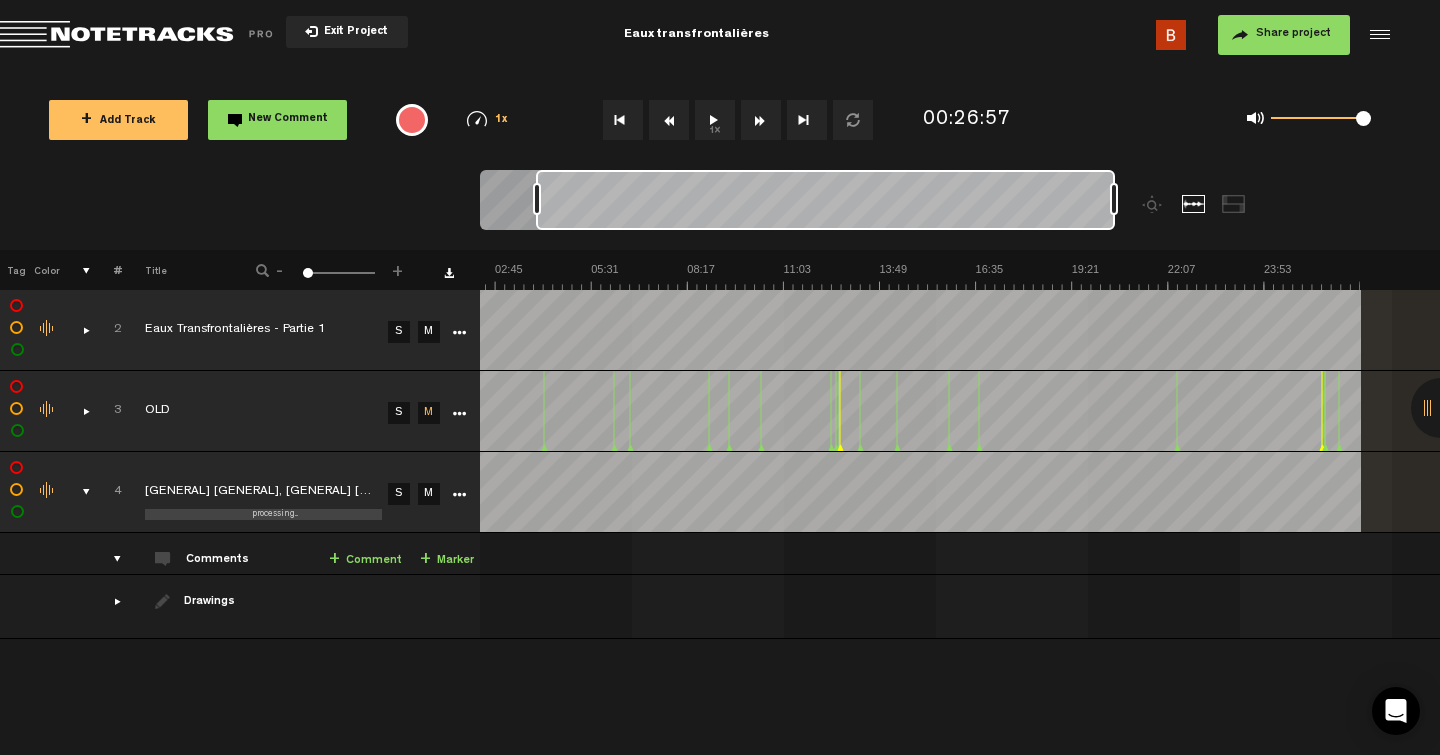 scroll, scrollTop: 0, scrollLeft: 0, axis: both 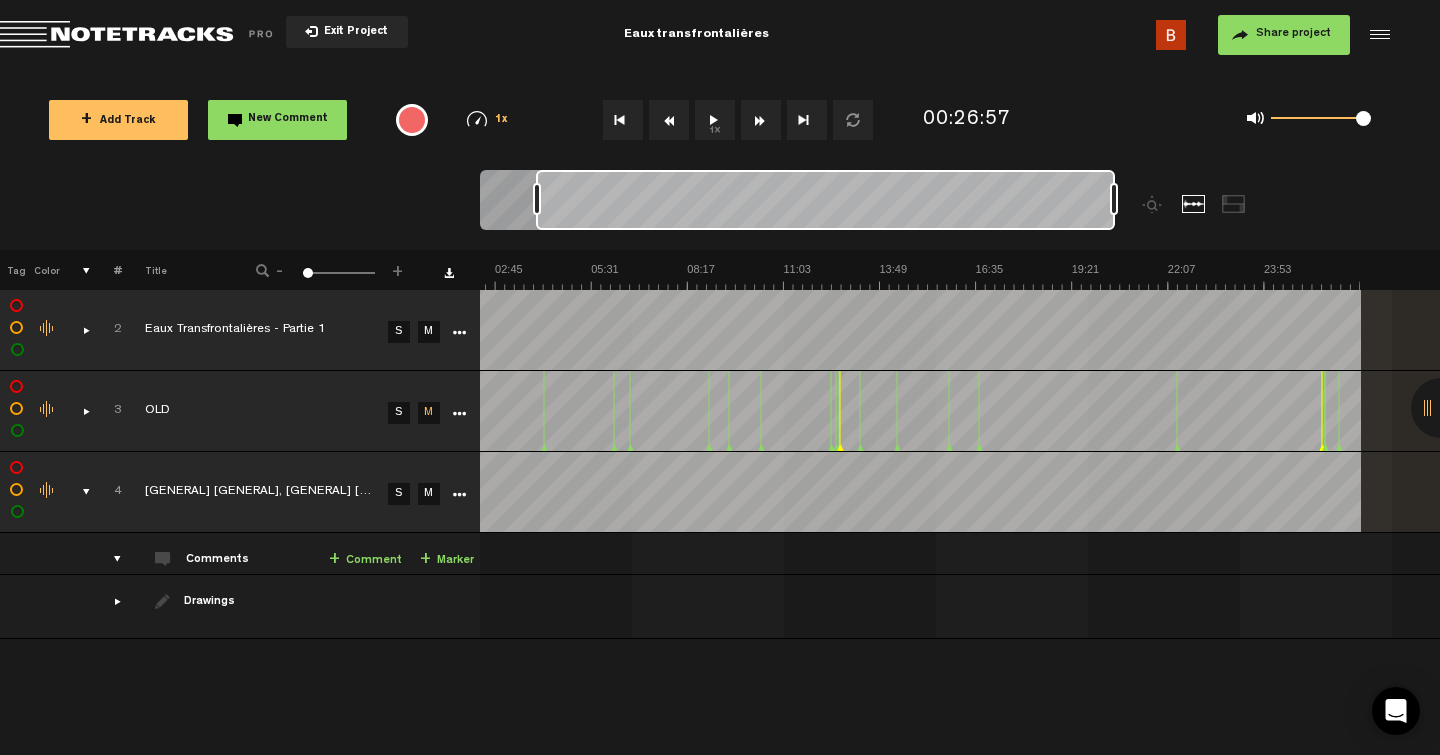 click on "completed Eaux Transfrontalières - Partie 2" at bounding box center (252, 492) 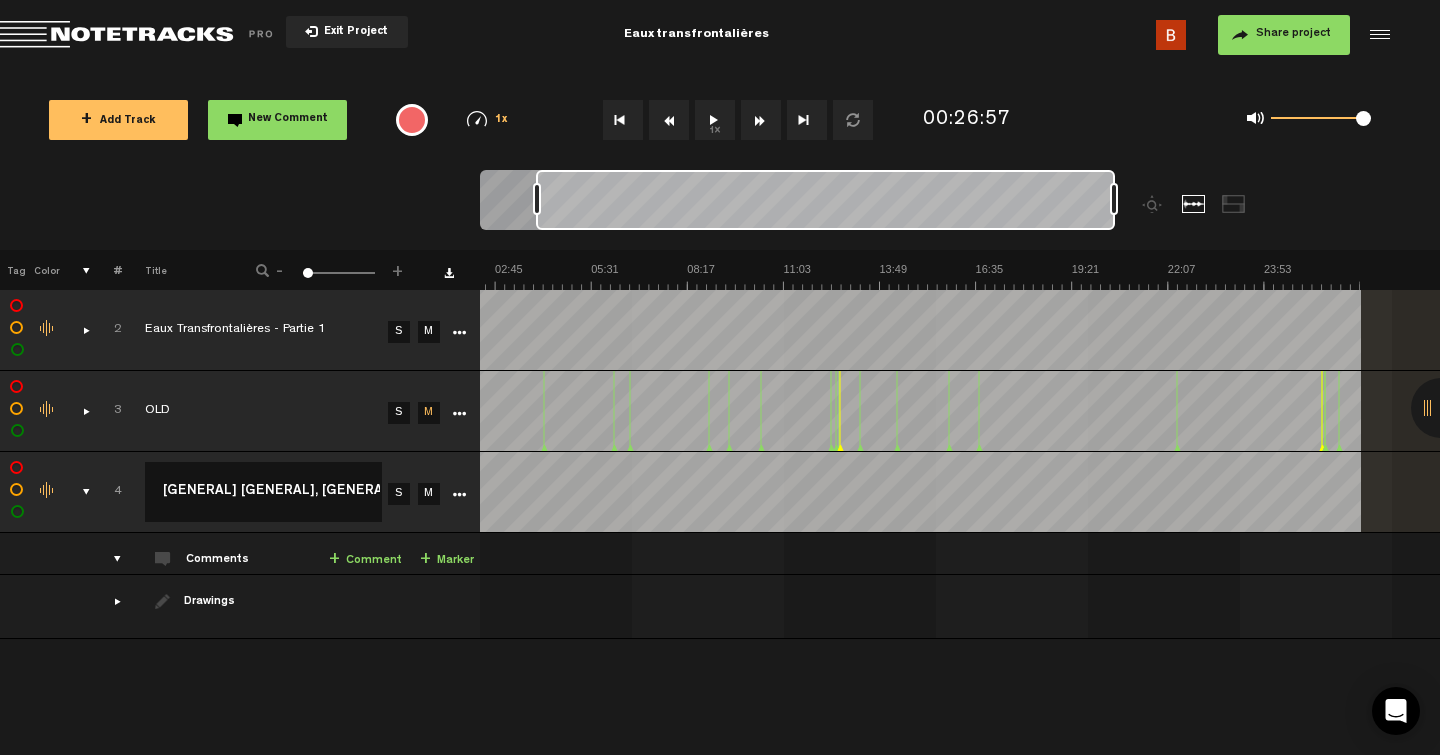 click at bounding box center (109, 492) 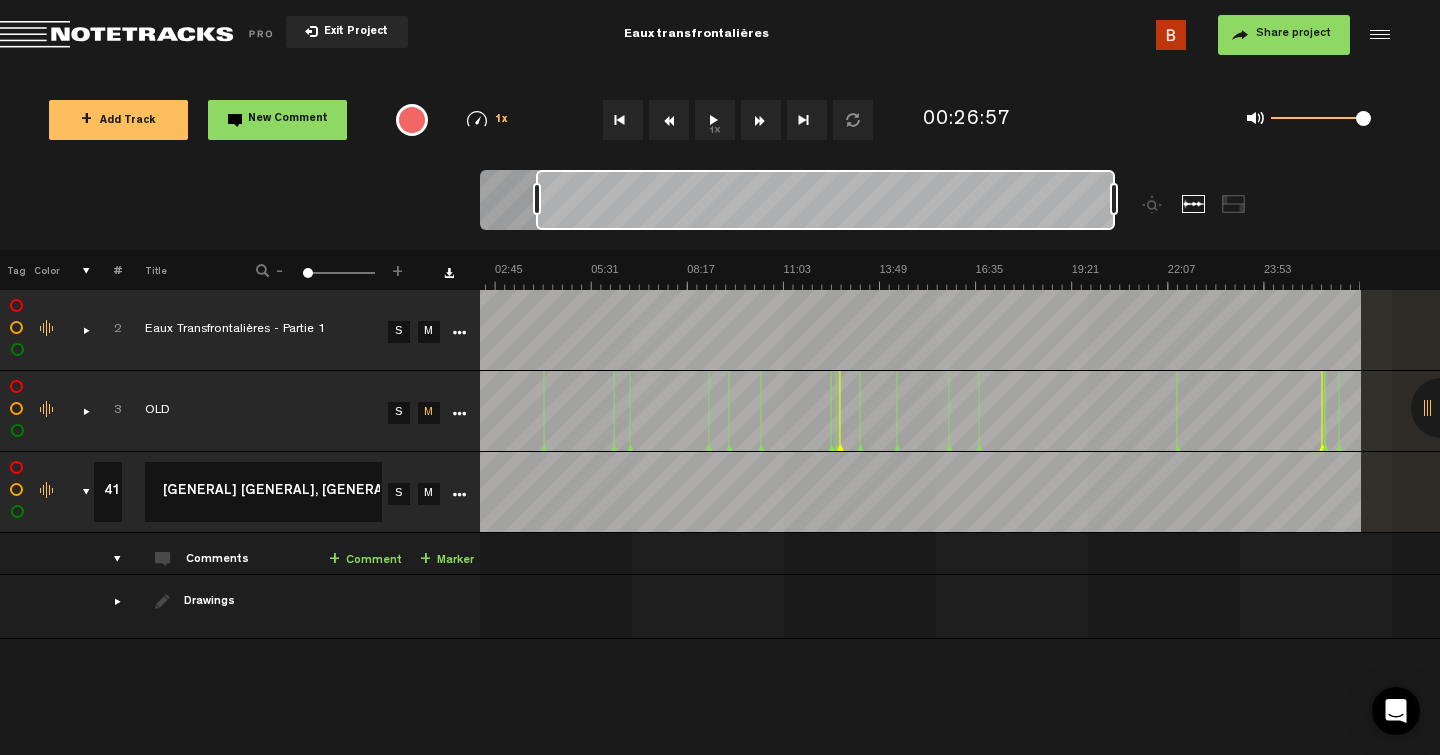 type on "4" 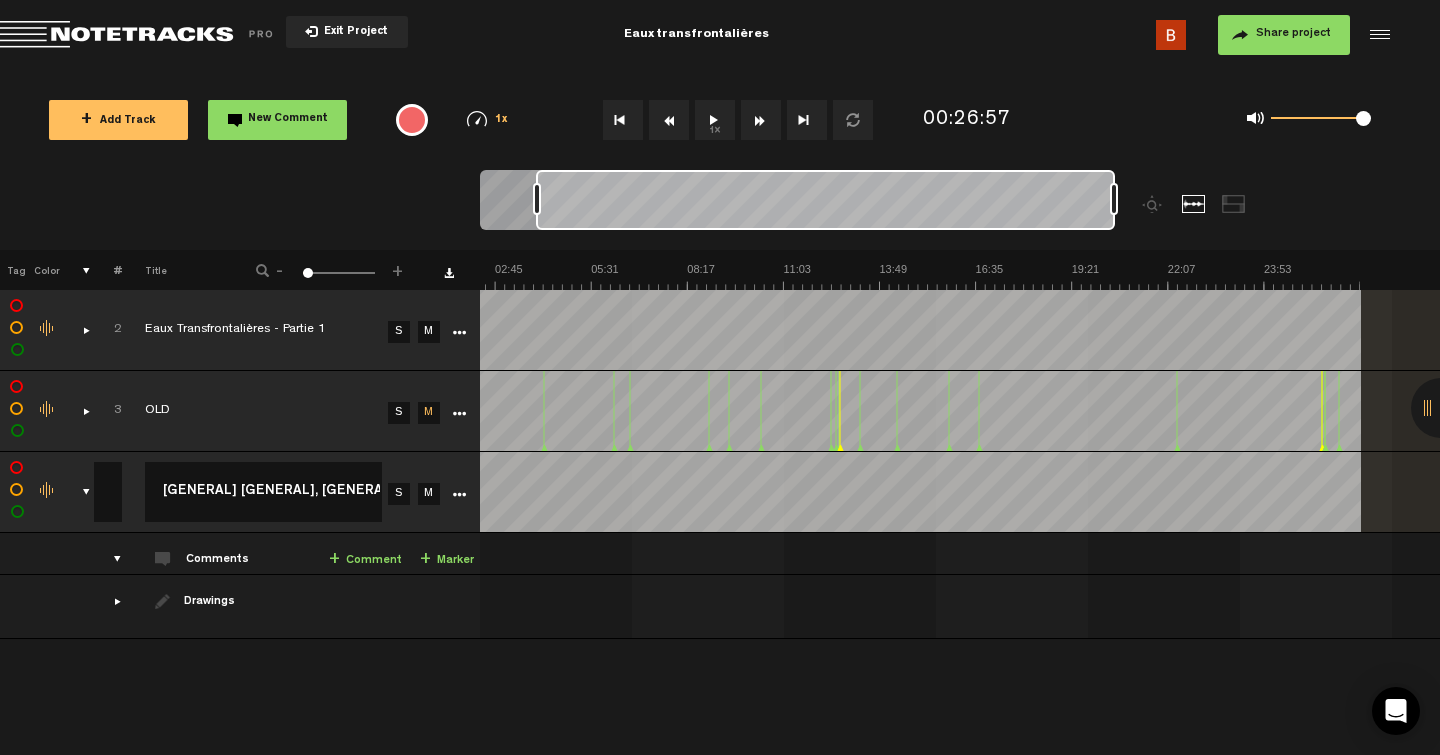 scroll, scrollTop: 0, scrollLeft: 0, axis: both 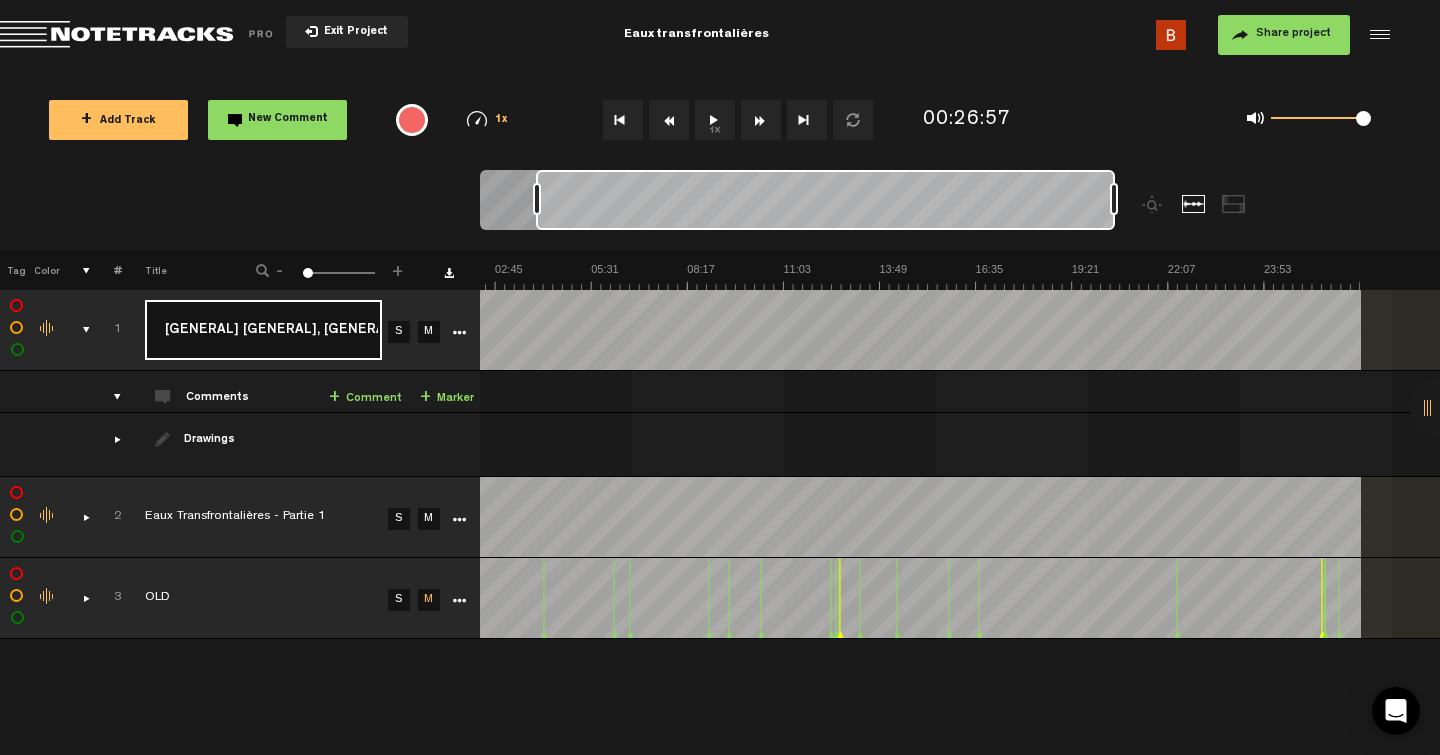 click on "[GENERAL] [GENERAL], [GENERAL] [NUMBER]" at bounding box center [263, 330] 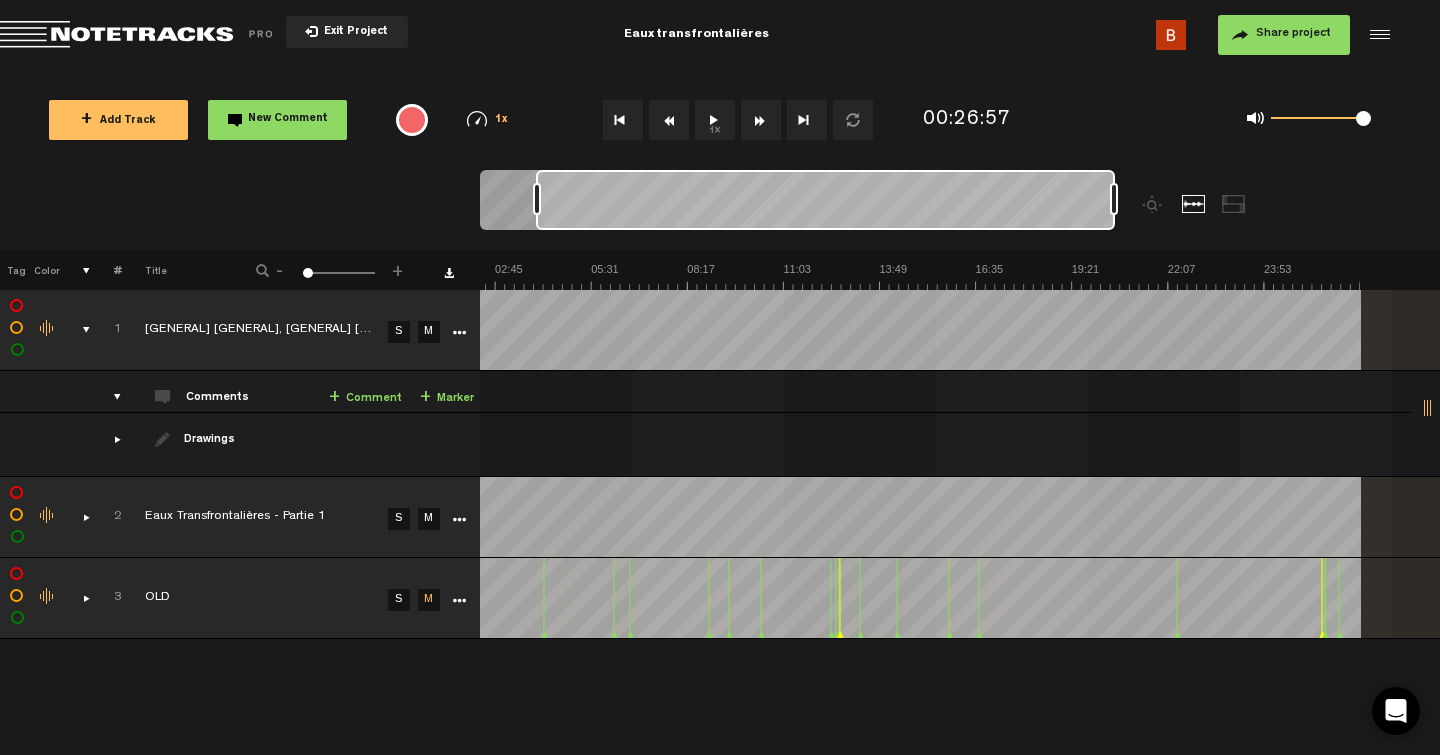 click at bounding box center (459, 601) 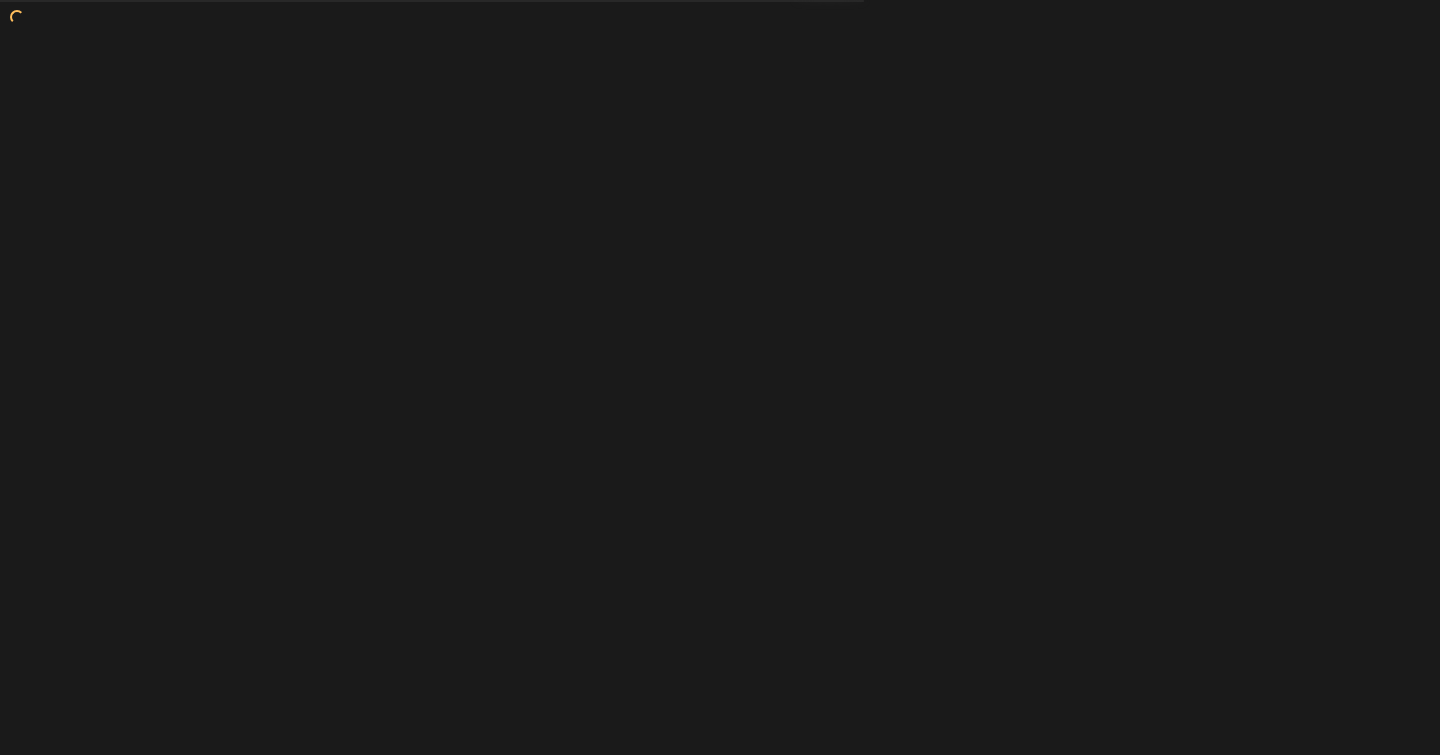 scroll, scrollTop: 0, scrollLeft: 0, axis: both 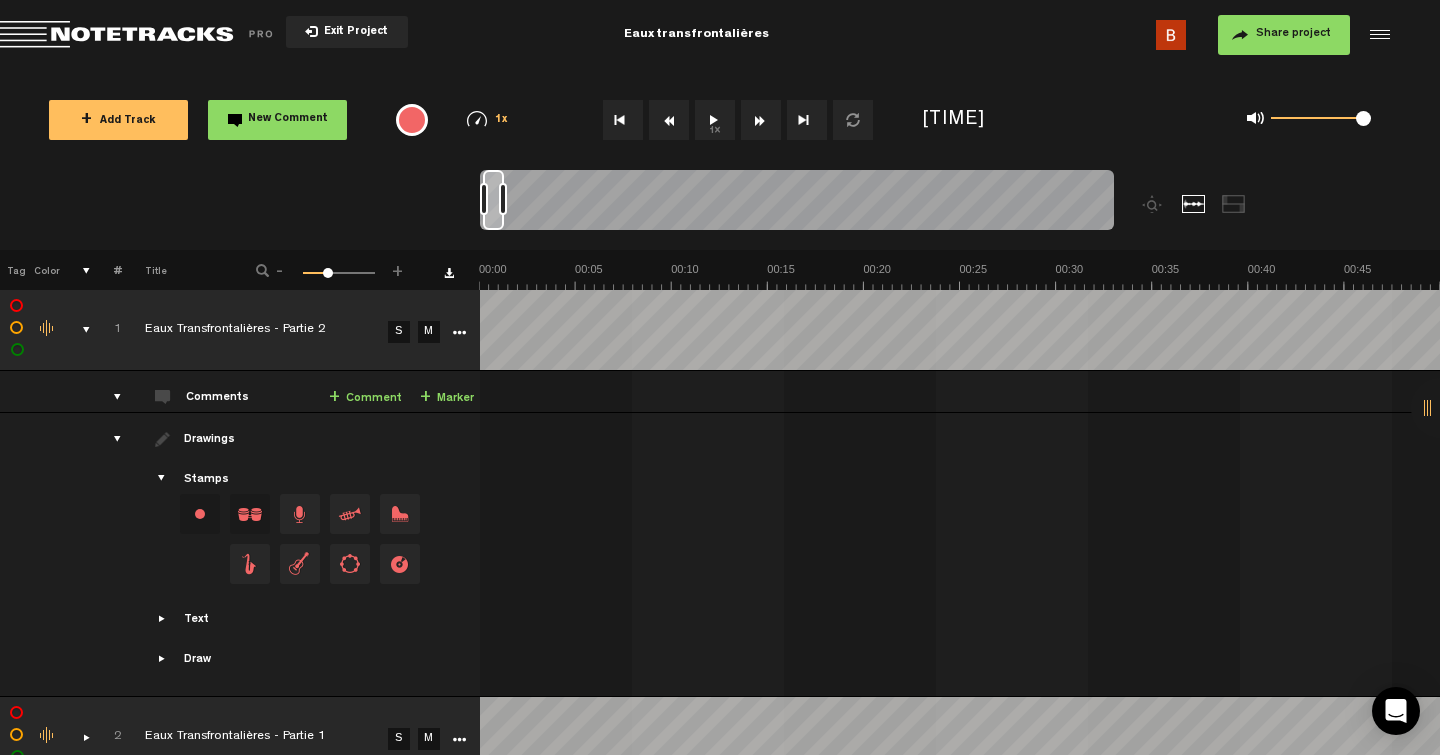 click on "Text                                                                                                                                                                             Intro                                                        Outro                                                        Verse                                                        Chorus                                                        Bridge                                                        Custom" at bounding box center (301, 620) 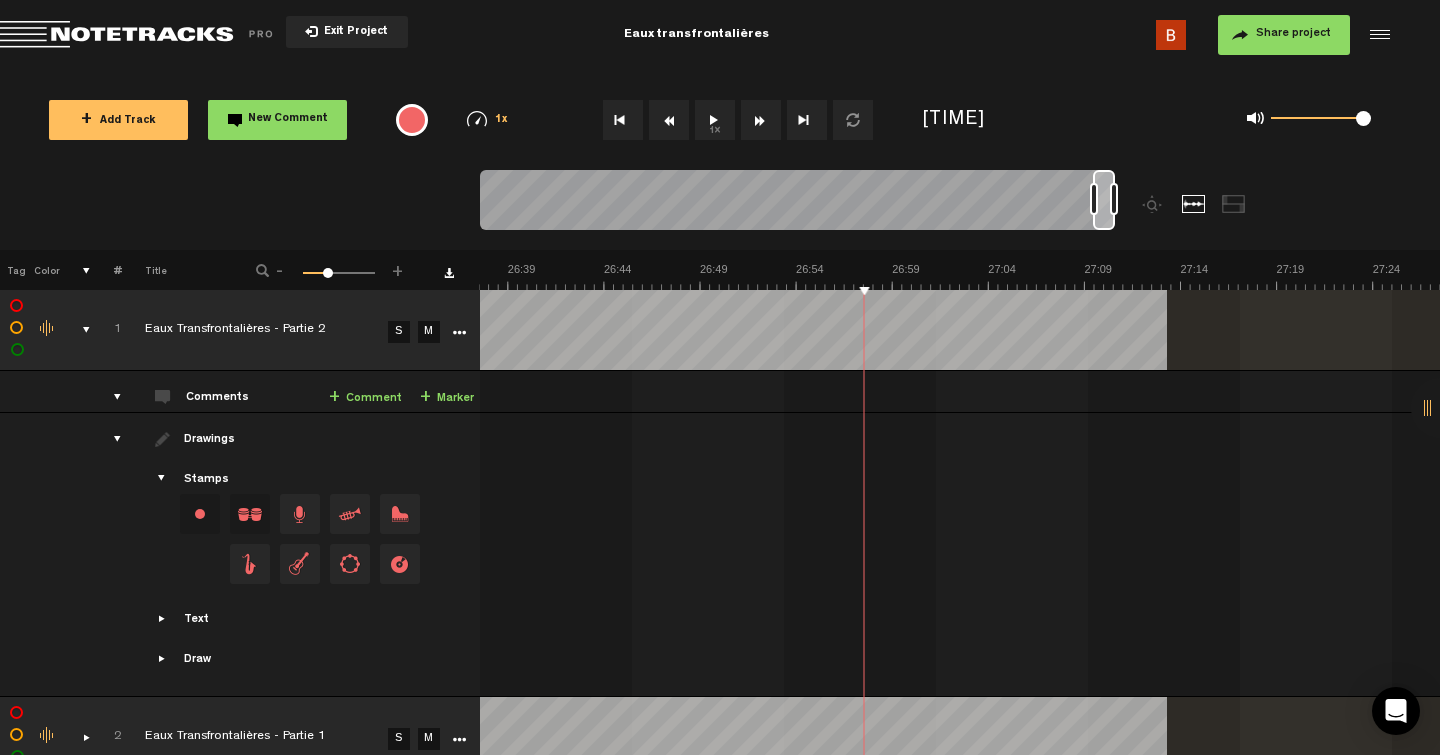 scroll, scrollTop: 0, scrollLeft: 30531, axis: horizontal 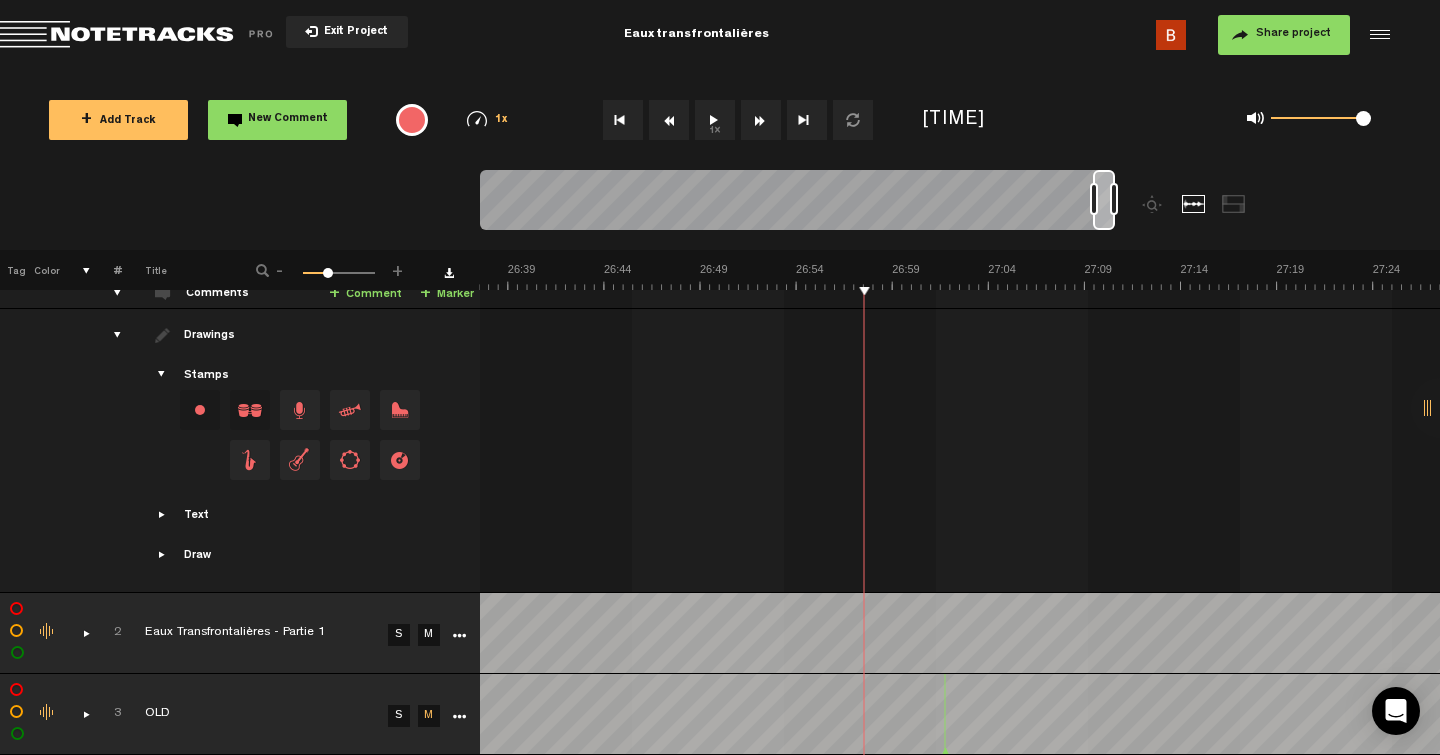click at bounding box center (78, 714) 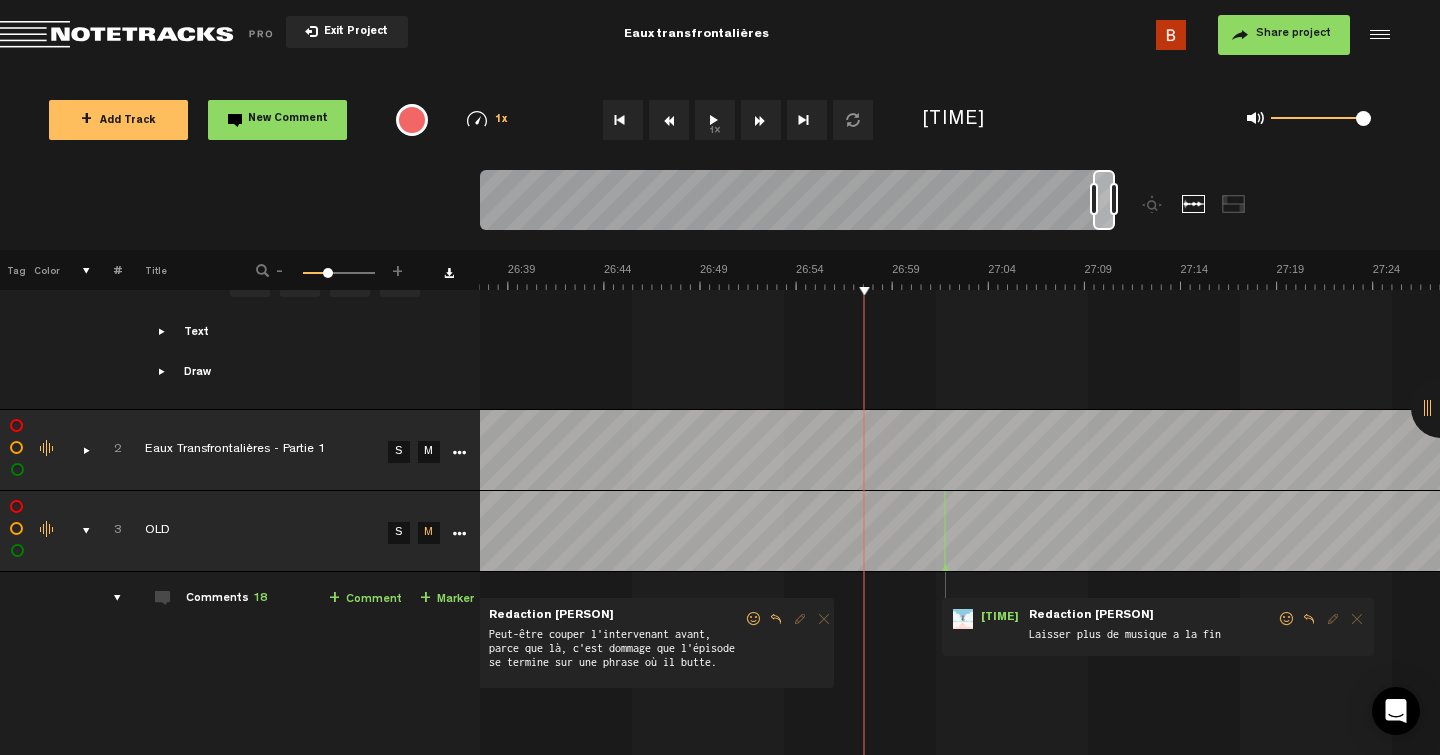 scroll, scrollTop: 292, scrollLeft: 0, axis: vertical 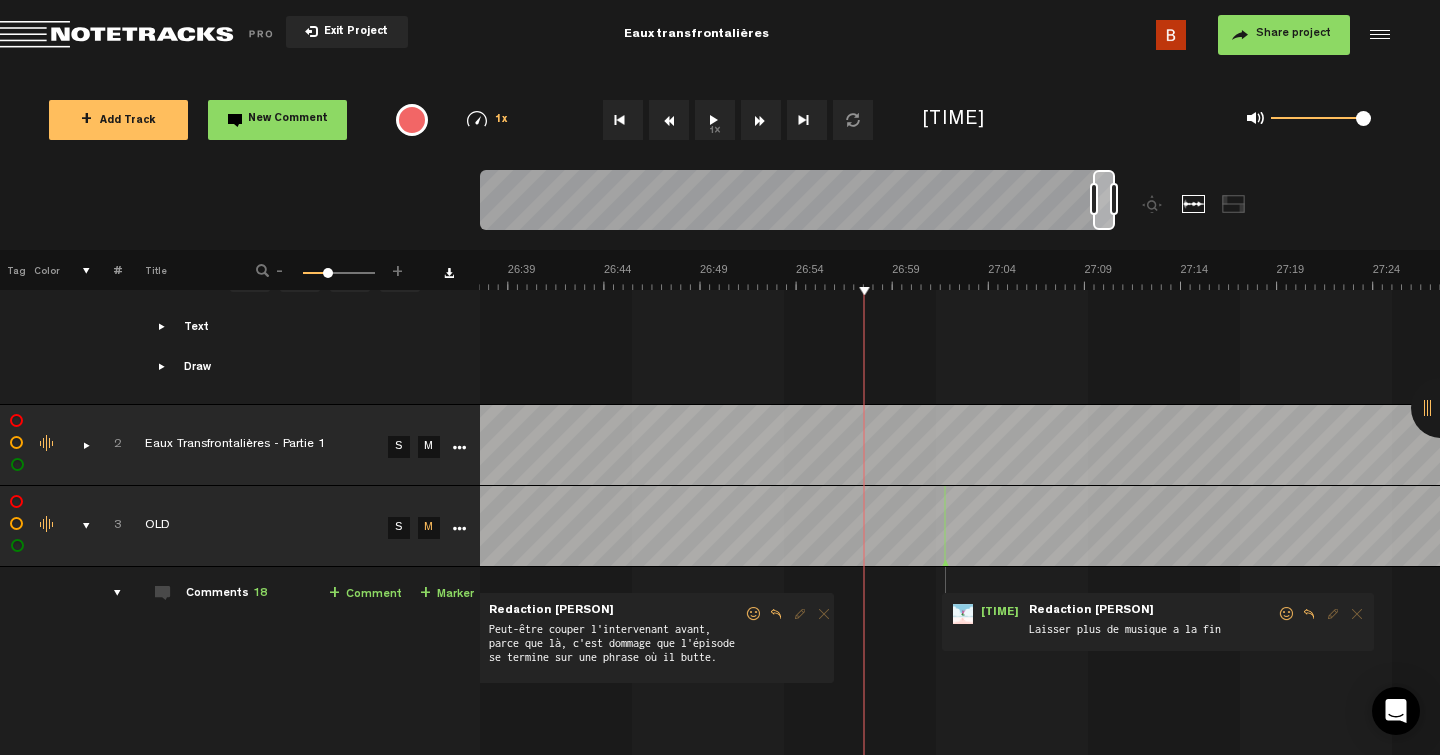 click at bounding box center [459, 529] 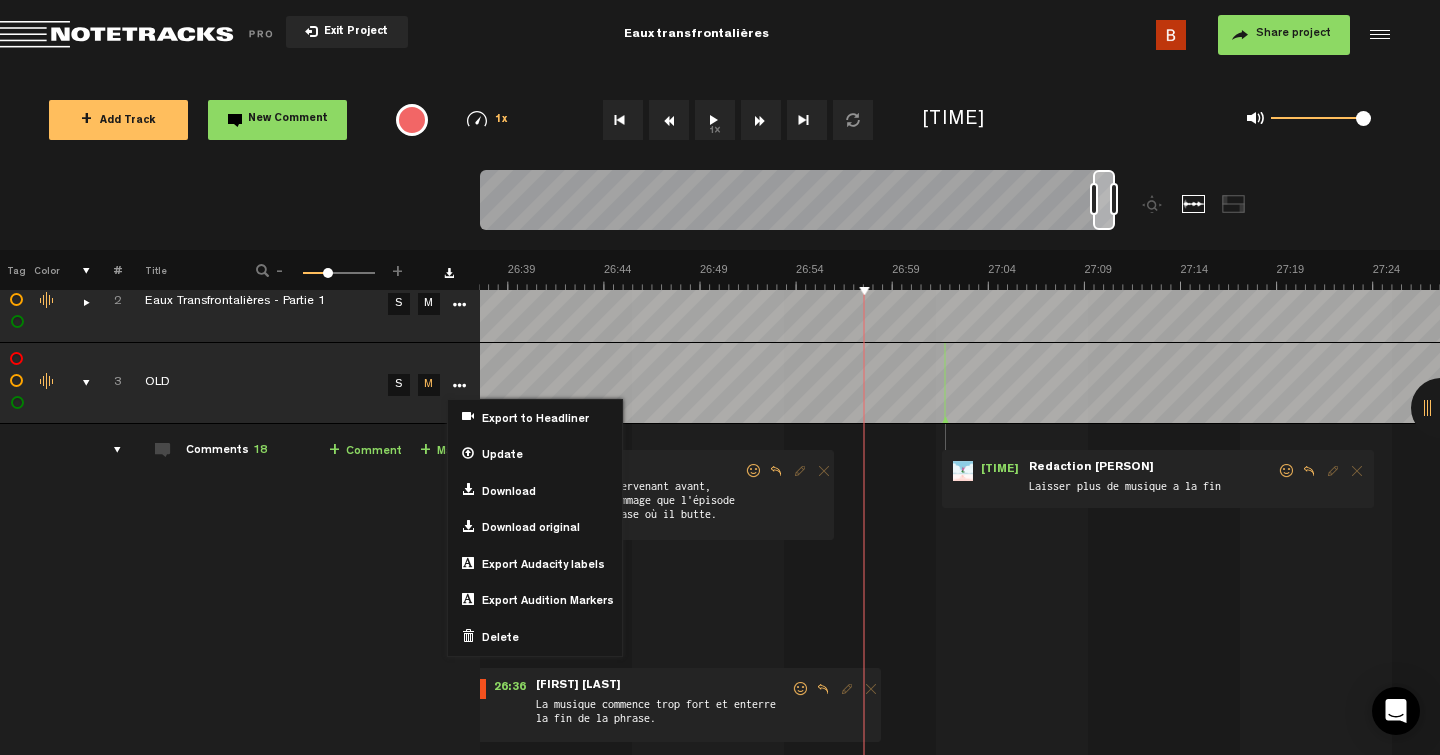 scroll, scrollTop: 459, scrollLeft: 0, axis: vertical 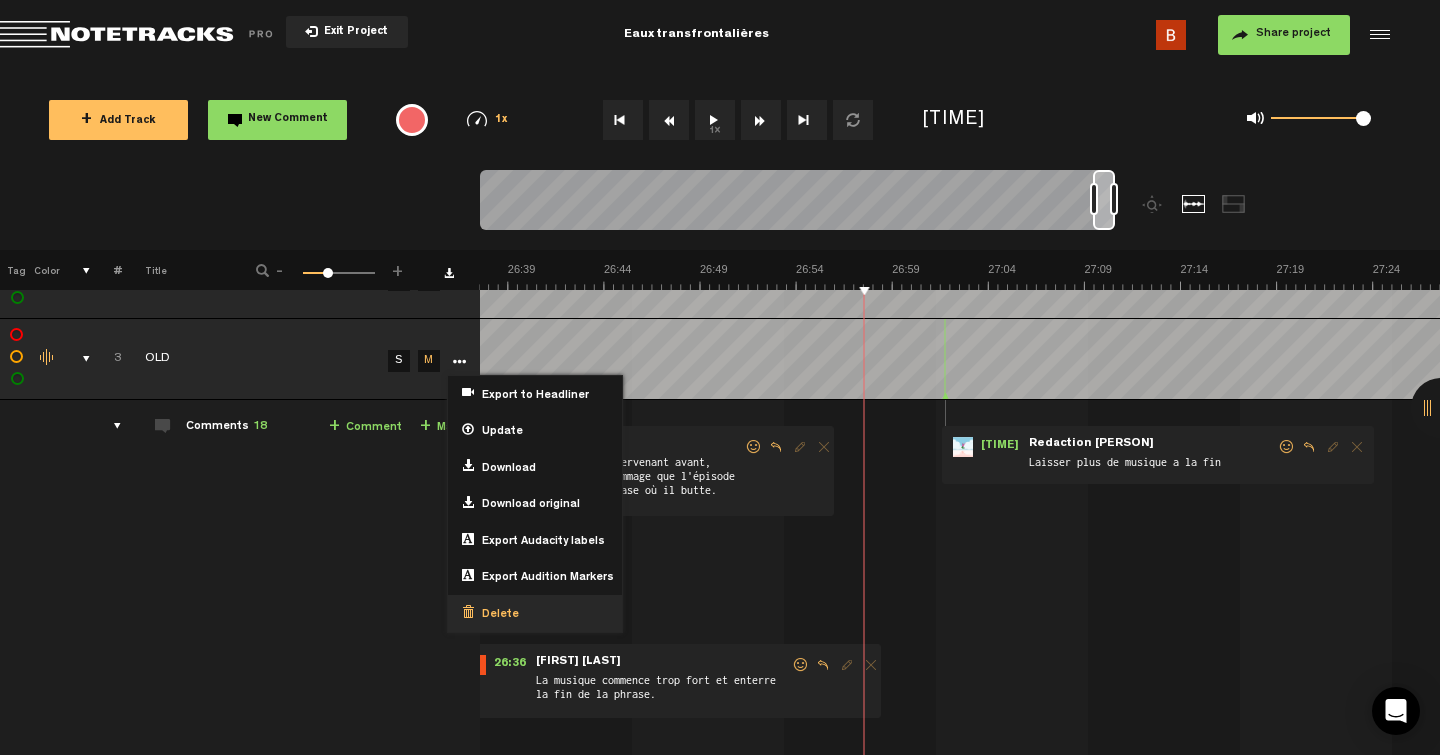 click on "Delete" at bounding box center (496, 615) 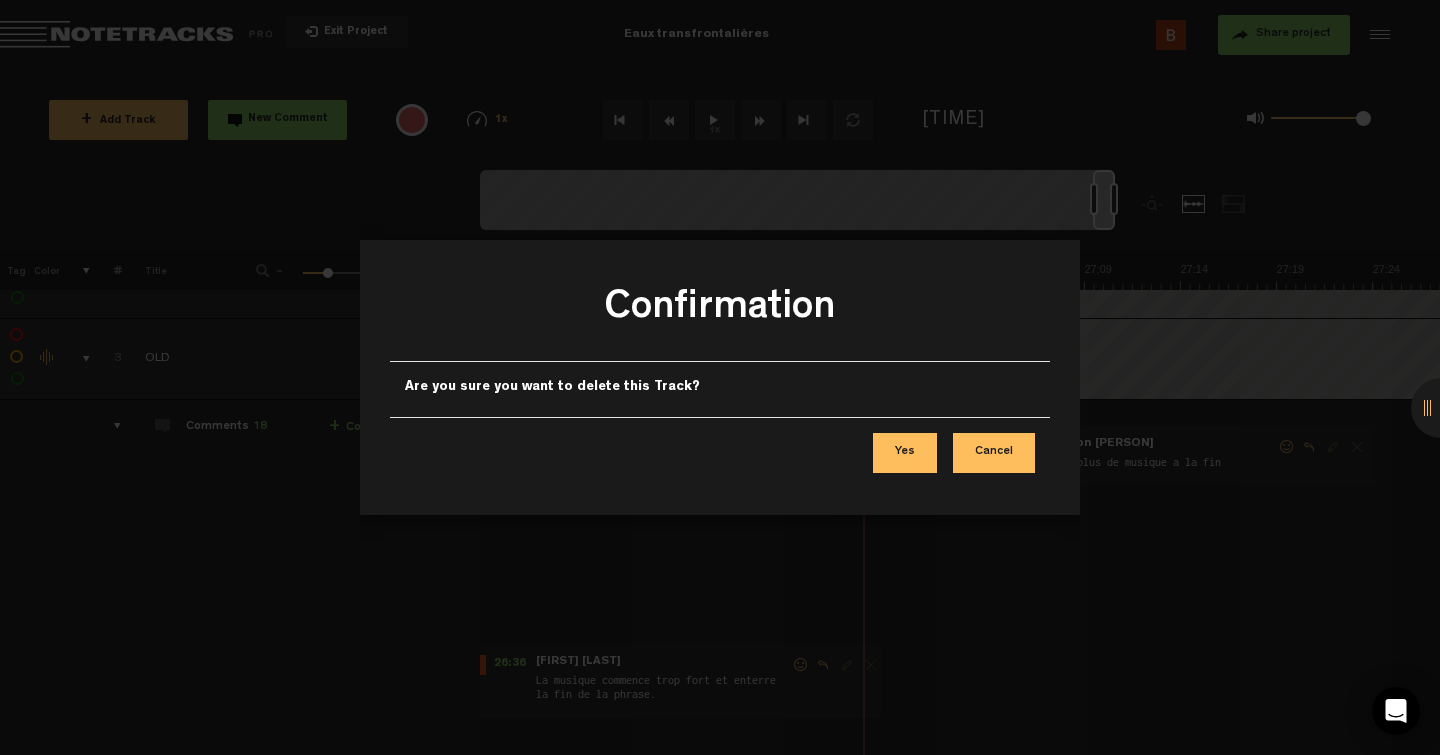 click on "Yes" at bounding box center [905, 453] 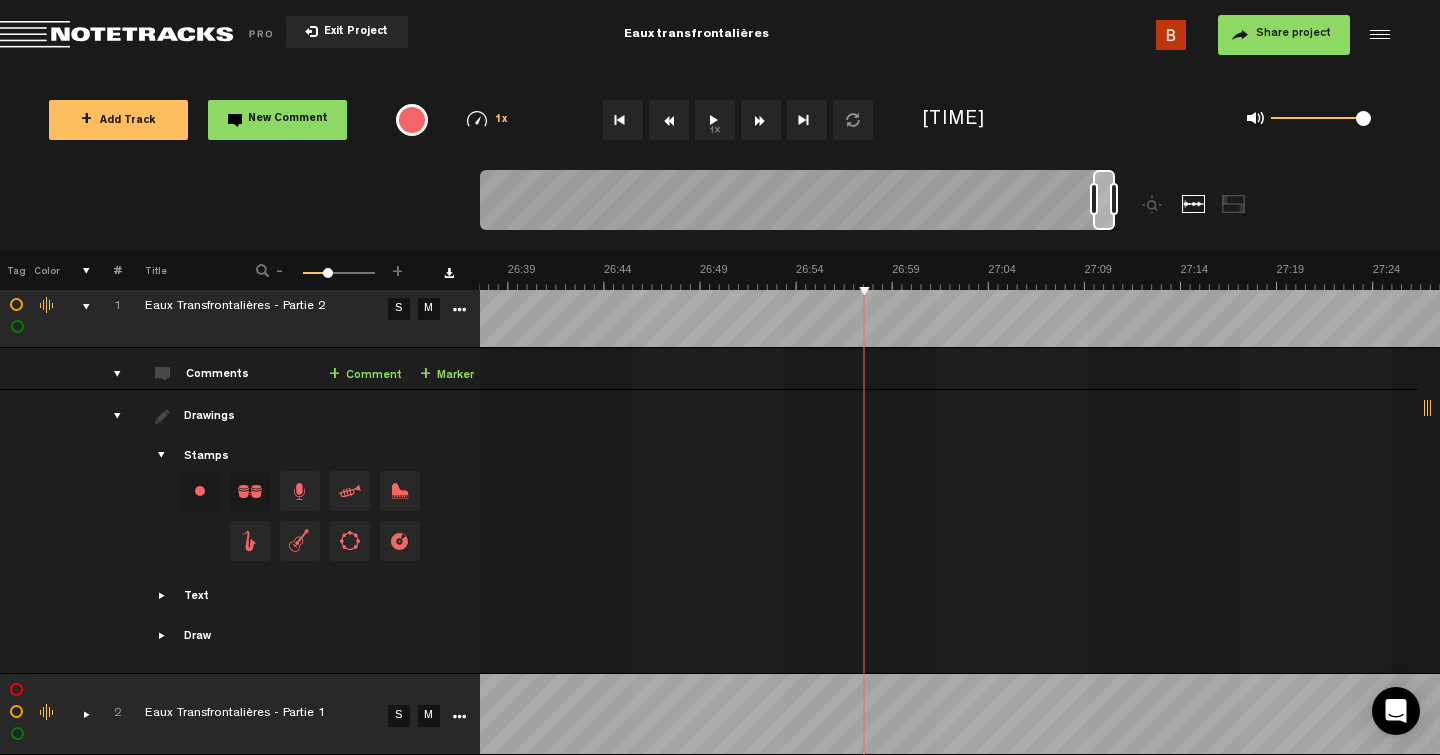 scroll, scrollTop: 0, scrollLeft: 0, axis: both 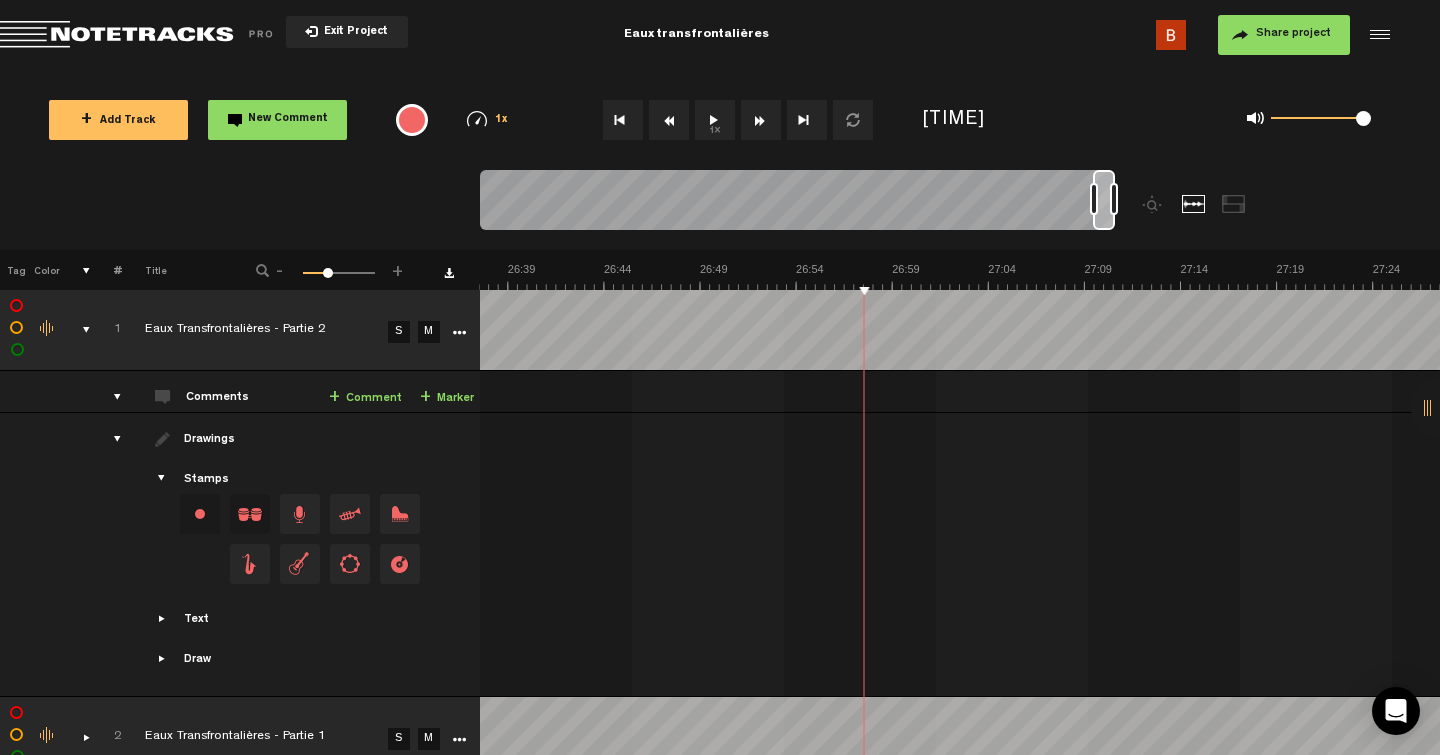 click at bounding box center [78, 330] 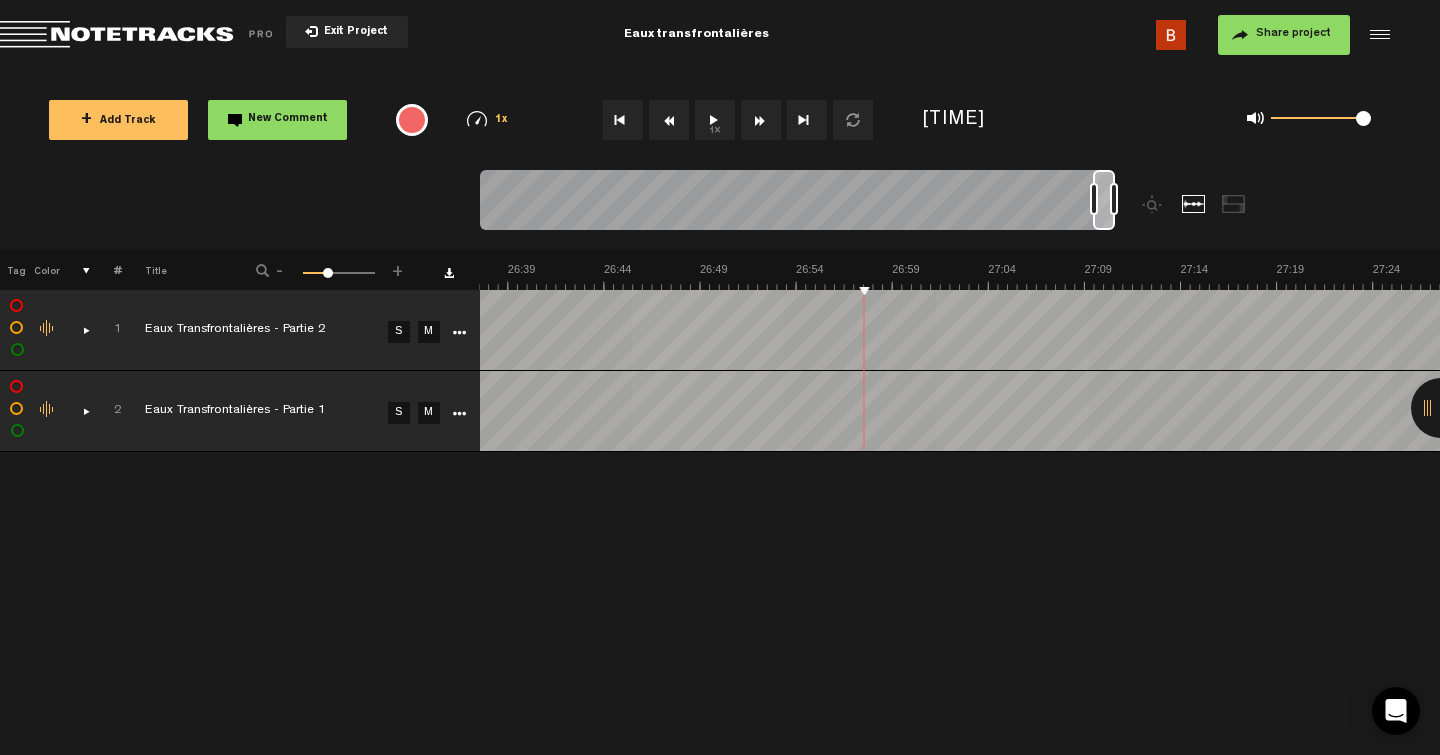 click on "+ New drawing Tag Color # Title - 1 100 33 + Eaux Transfrontalières - ep 1.4 S M Export to Headliner Update Download Download original Export Audacity labels Export Audition Markers Delete" at bounding box center [720, 502] 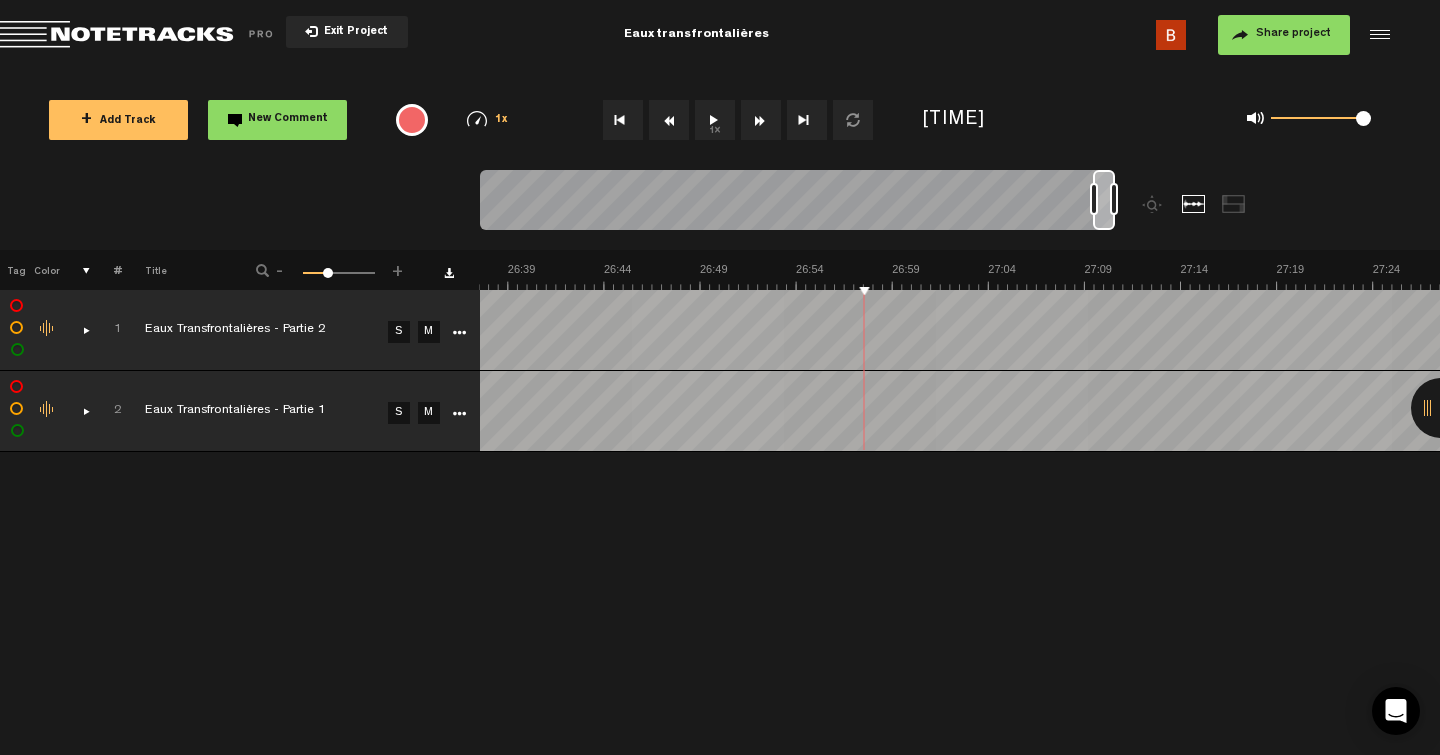 click on "Share project" at bounding box center [1284, 35] 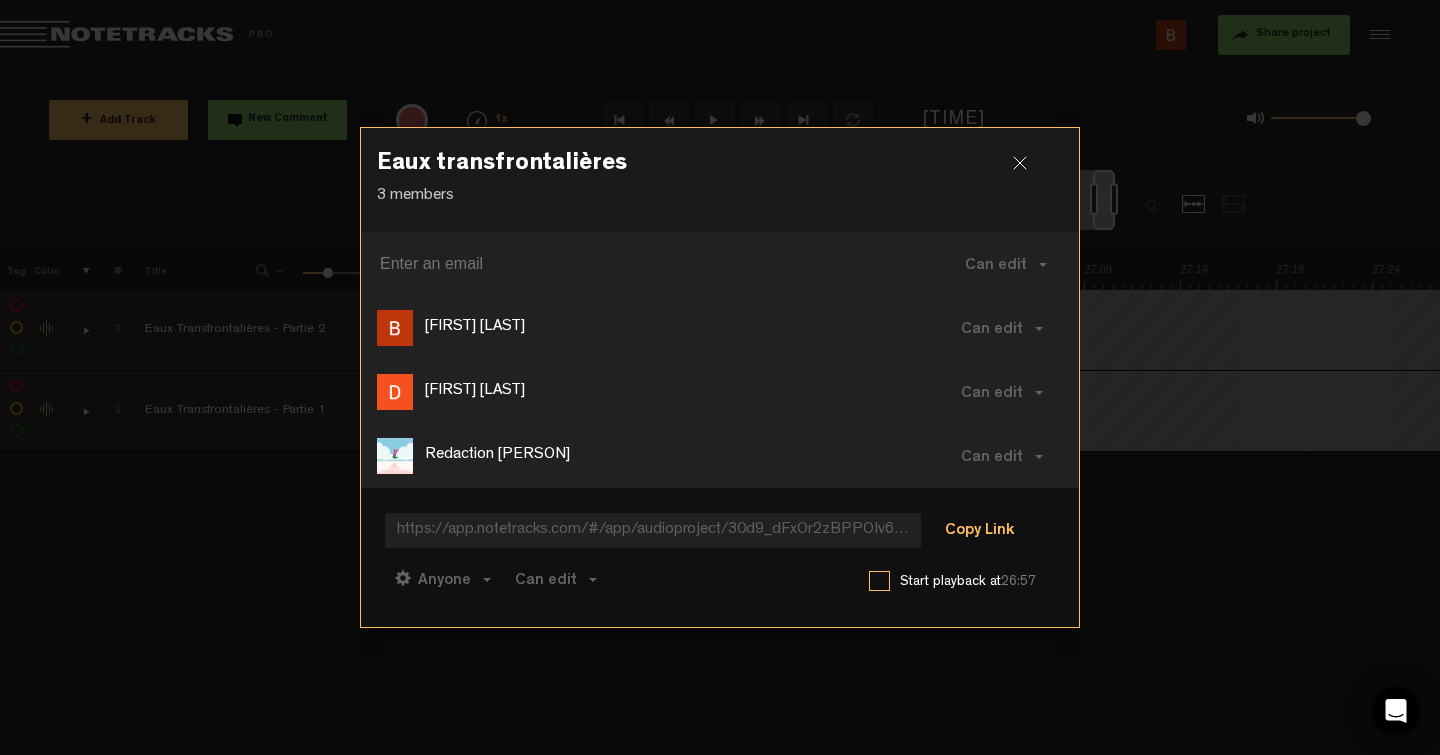 click on "Copy Link" at bounding box center (979, 532) 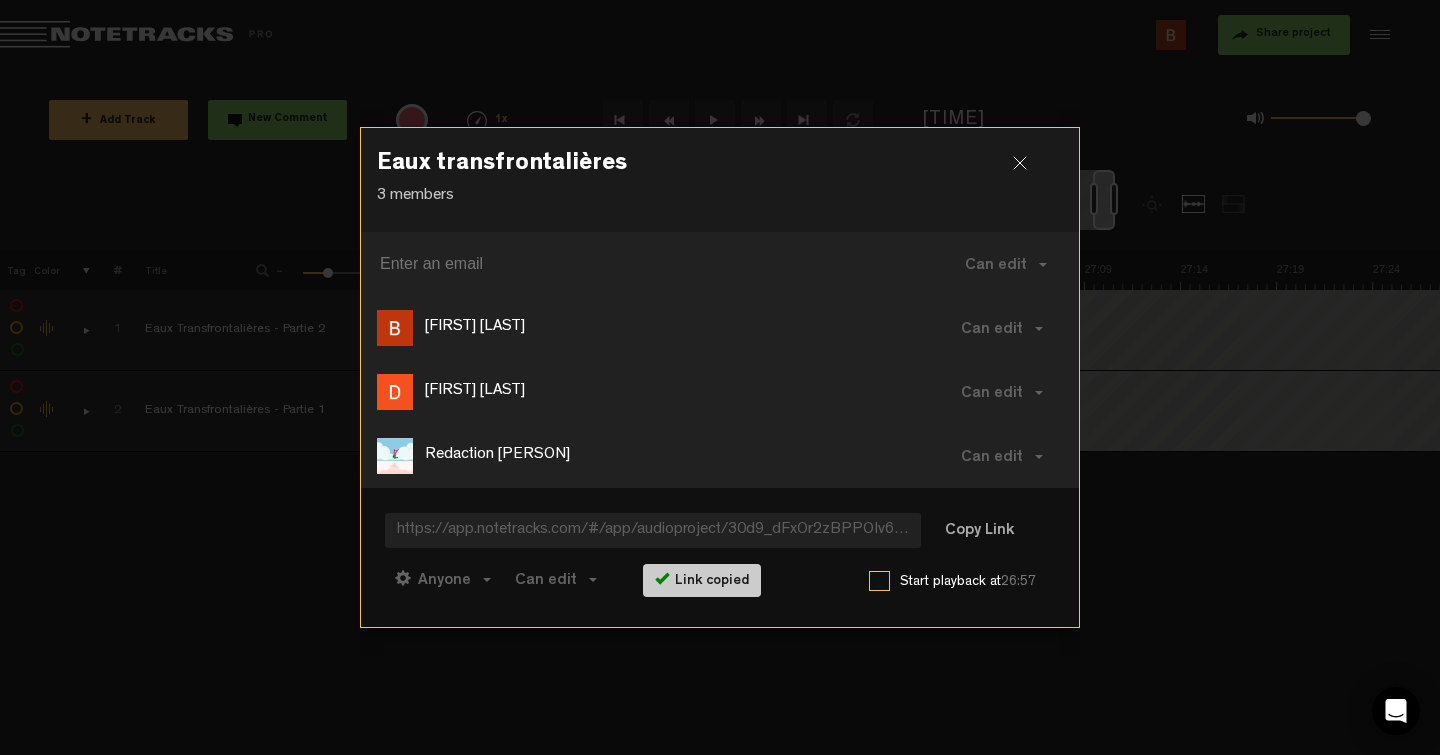 click at bounding box center [1028, 171] 